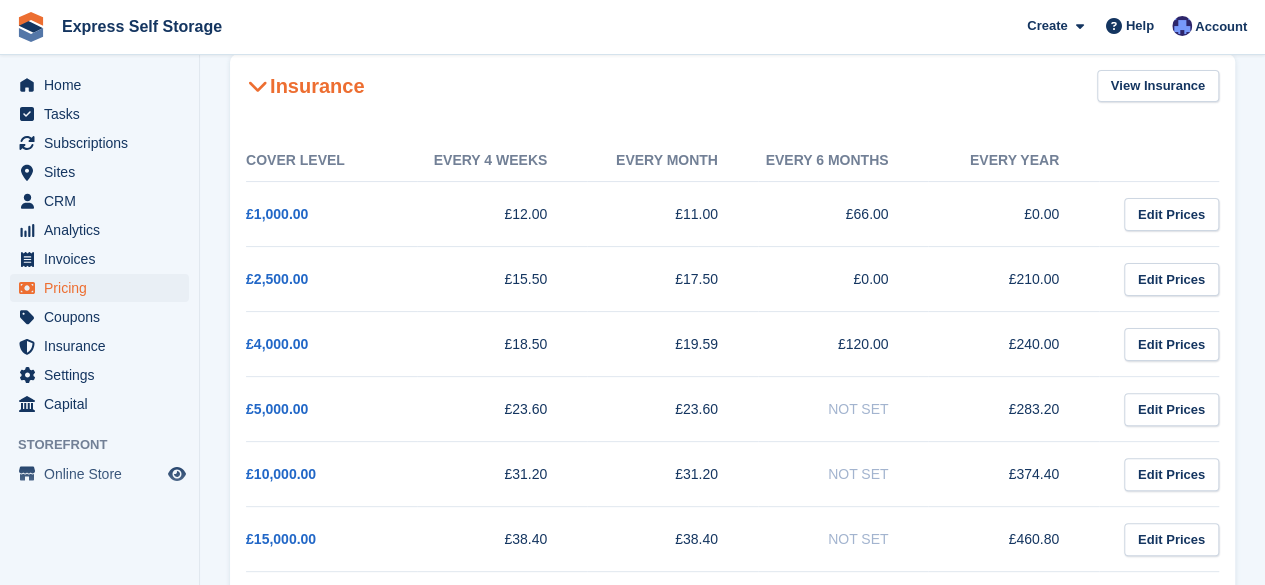 scroll, scrollTop: 0, scrollLeft: 0, axis: both 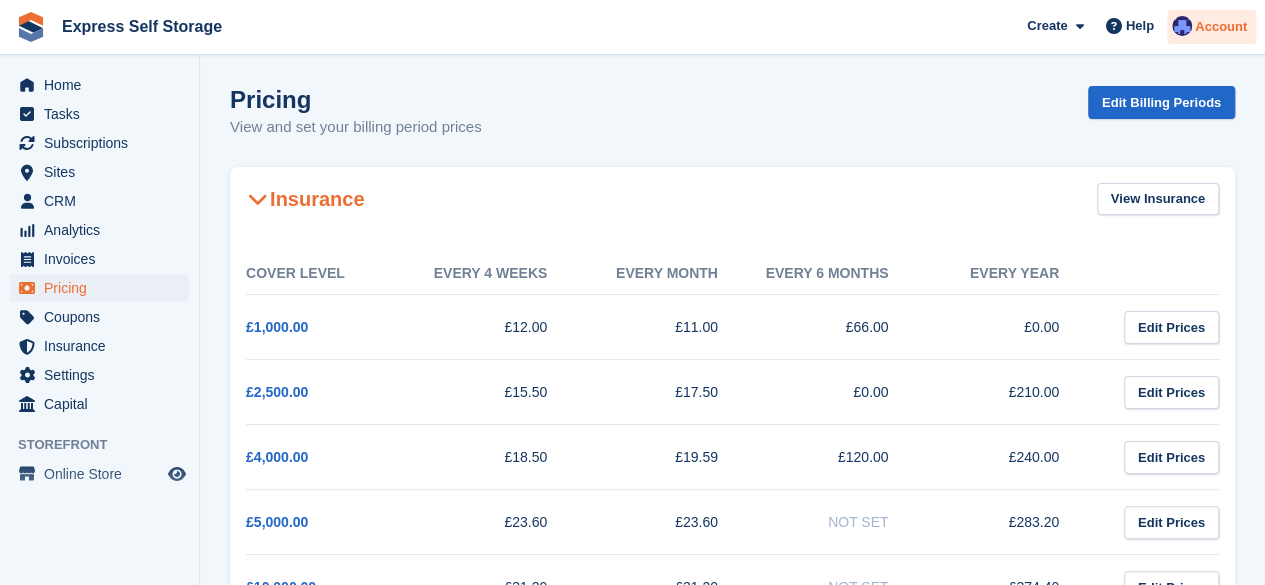 click on "Account" at bounding box center (1221, 27) 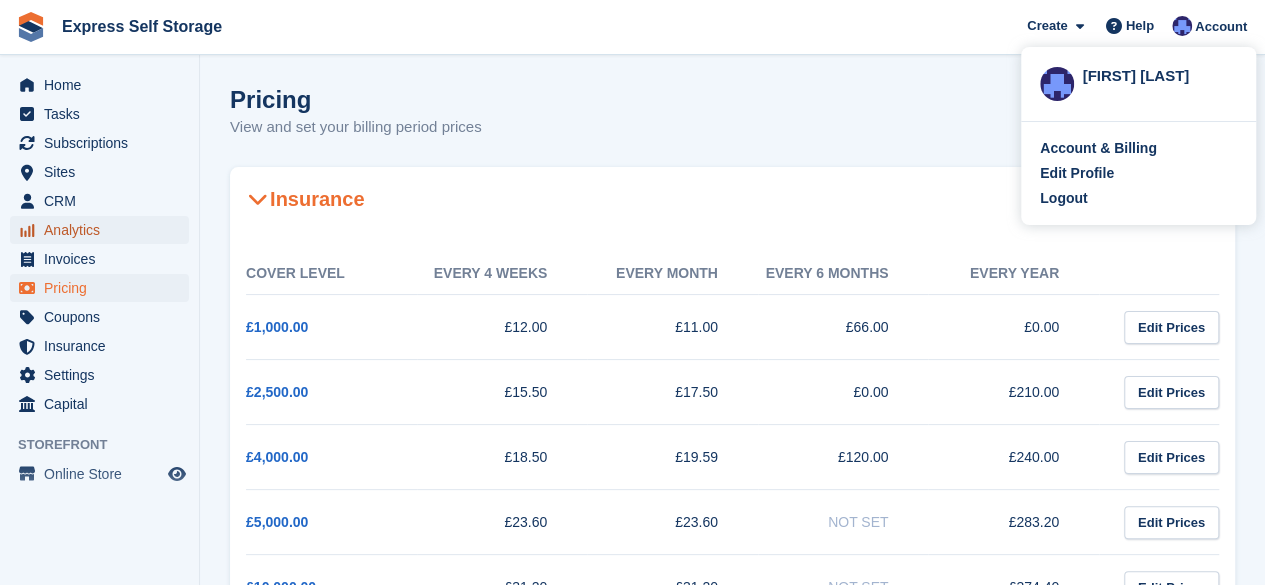 click on "Analytics" at bounding box center [104, 230] 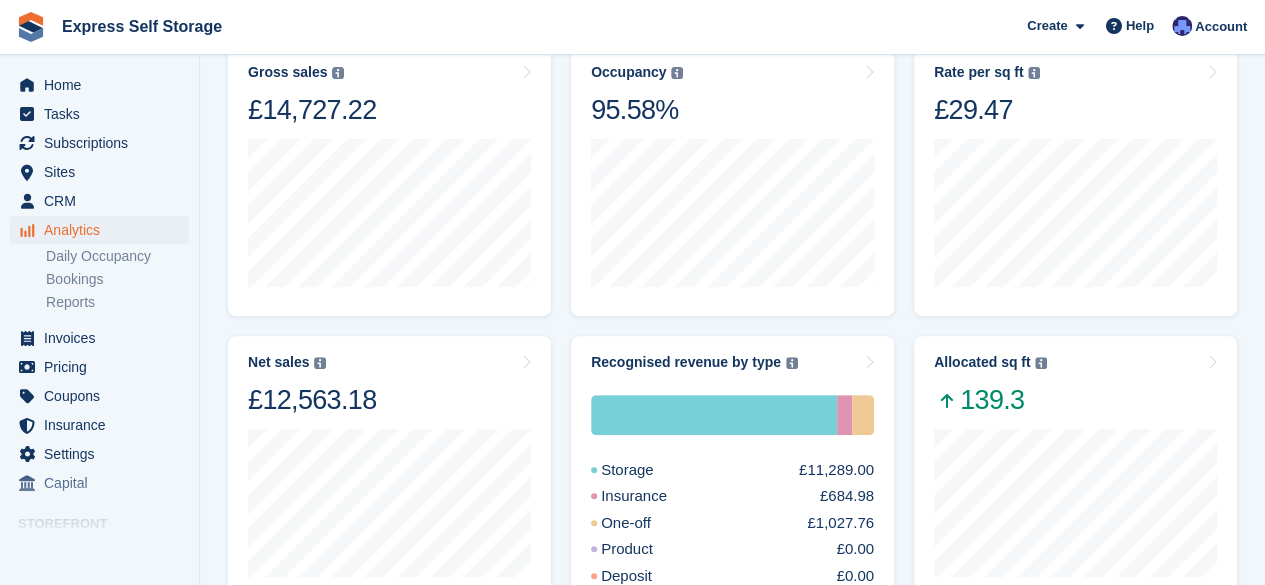 scroll, scrollTop: 284, scrollLeft: 0, axis: vertical 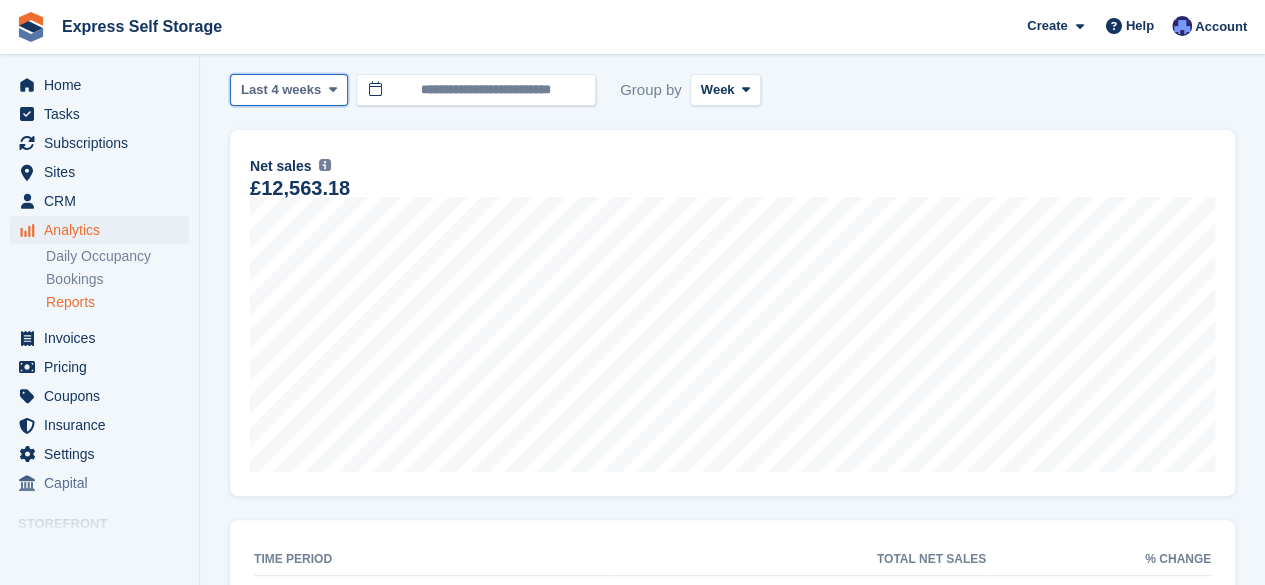 click at bounding box center [332, 90] 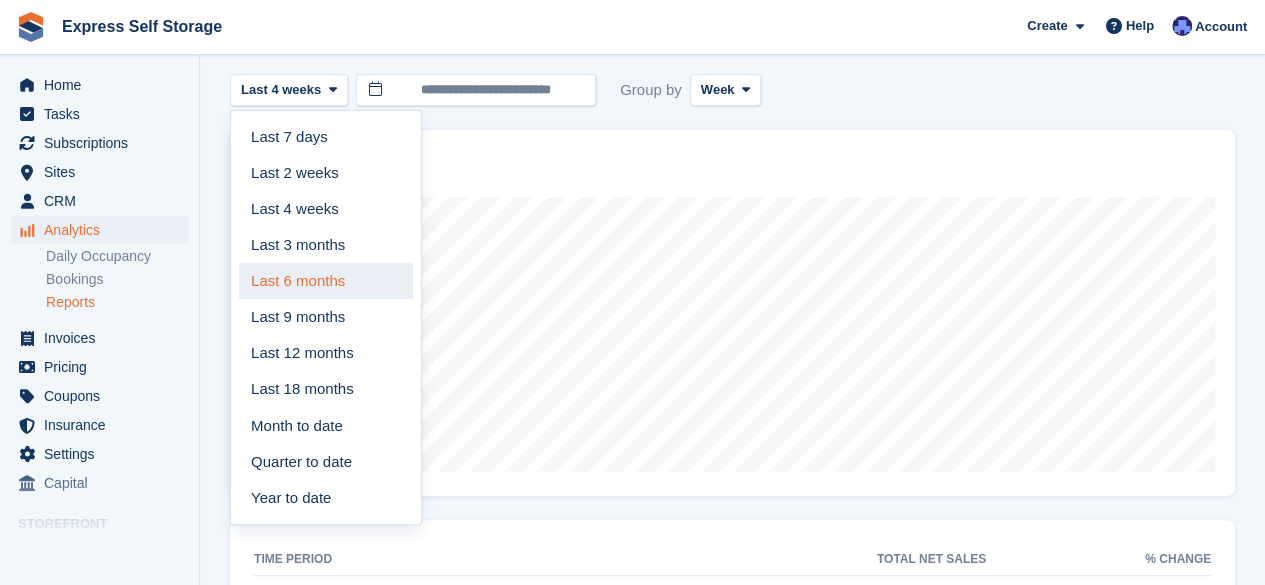 click on "Last 6 months" at bounding box center (326, 281) 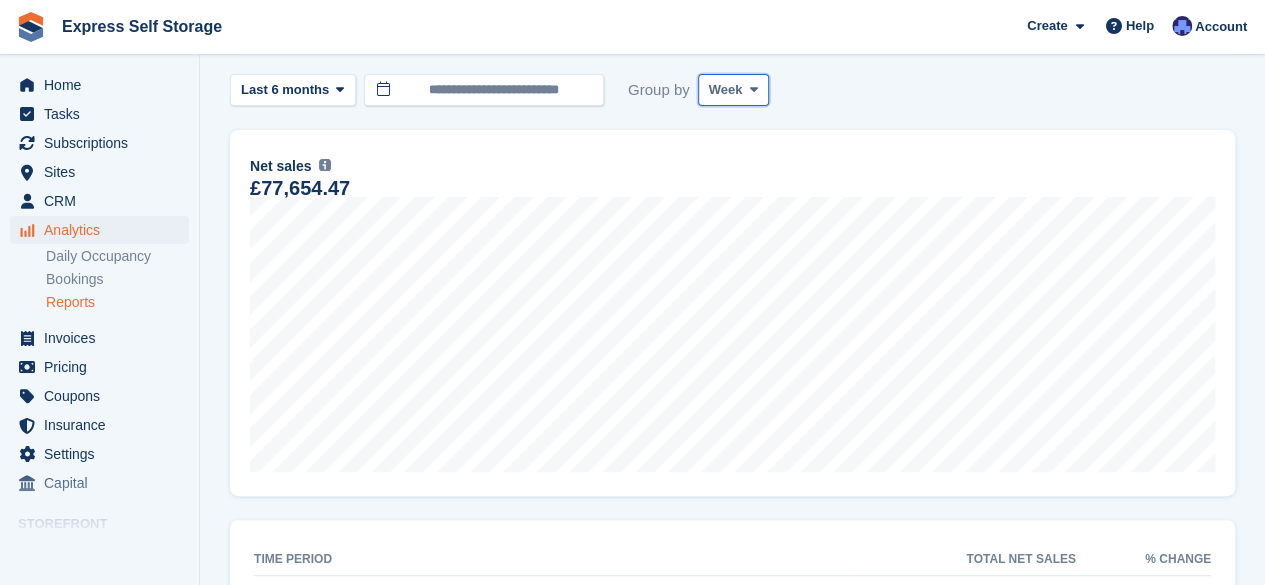 click on "Week" at bounding box center (726, 90) 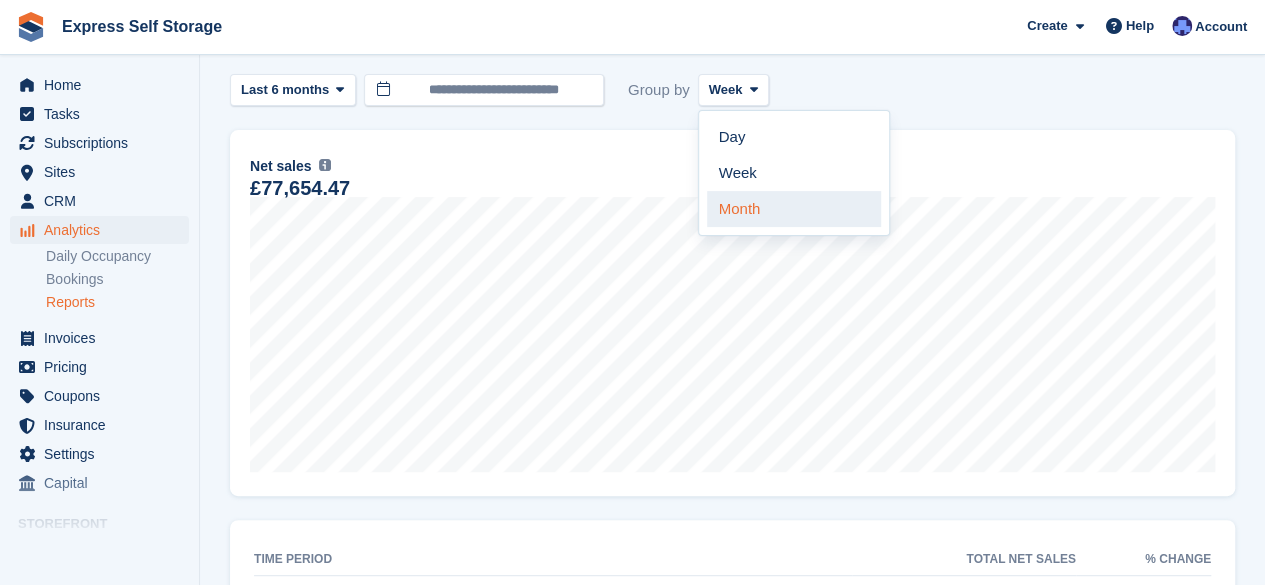 click on "Month" at bounding box center [794, 209] 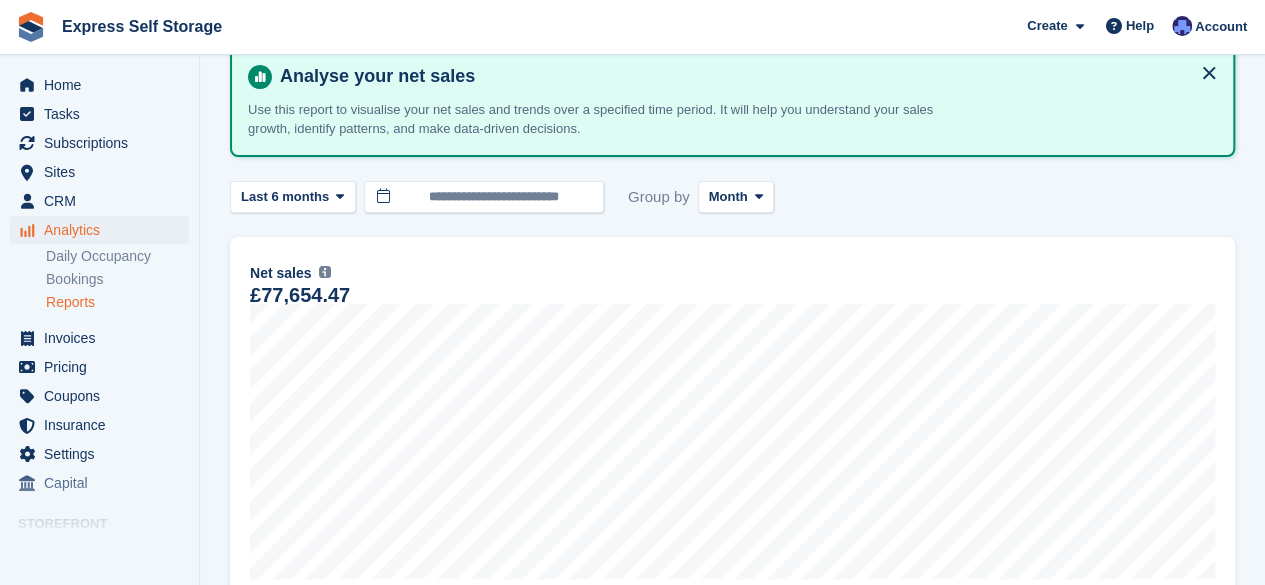 scroll, scrollTop: 53, scrollLeft: 0, axis: vertical 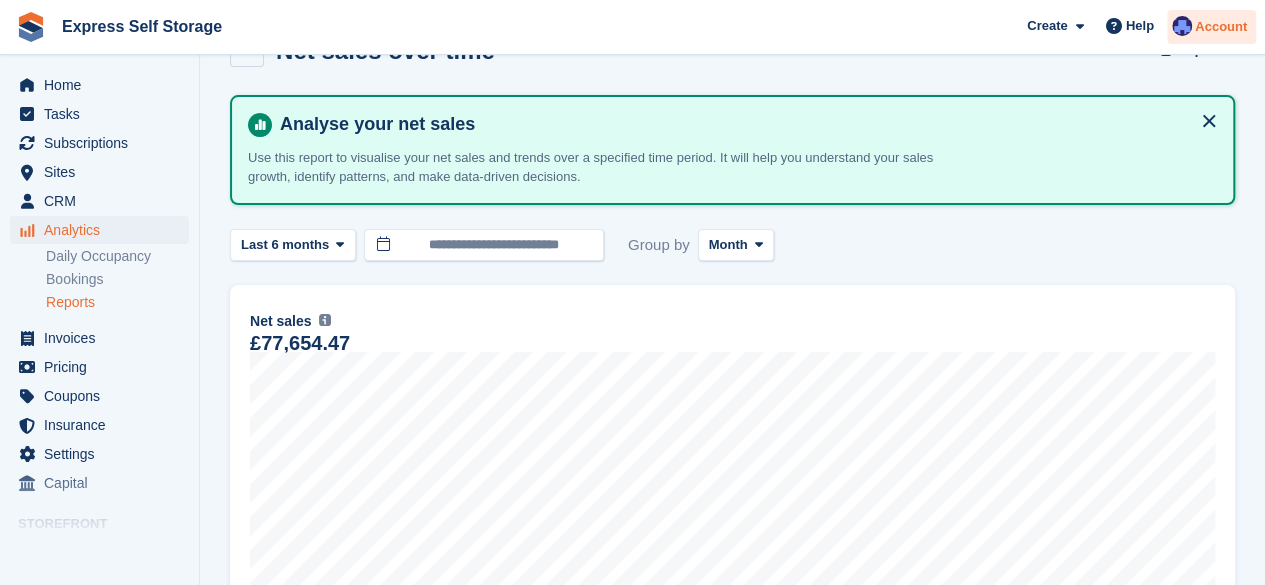 click on "Account" at bounding box center (1211, 27) 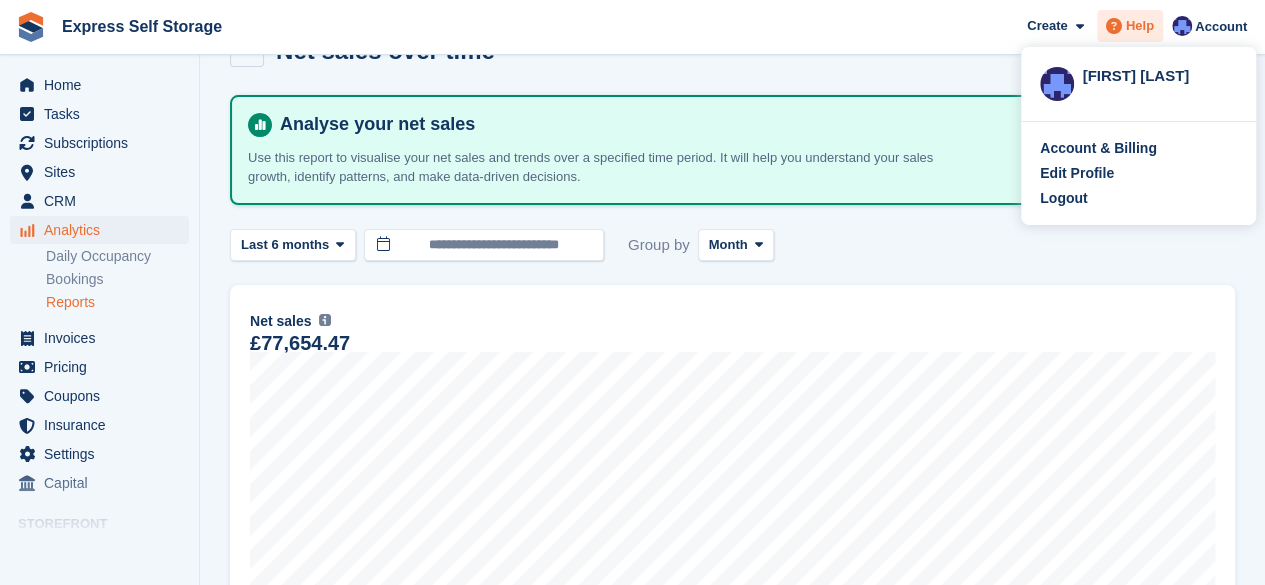 click on "Help" at bounding box center [1140, 26] 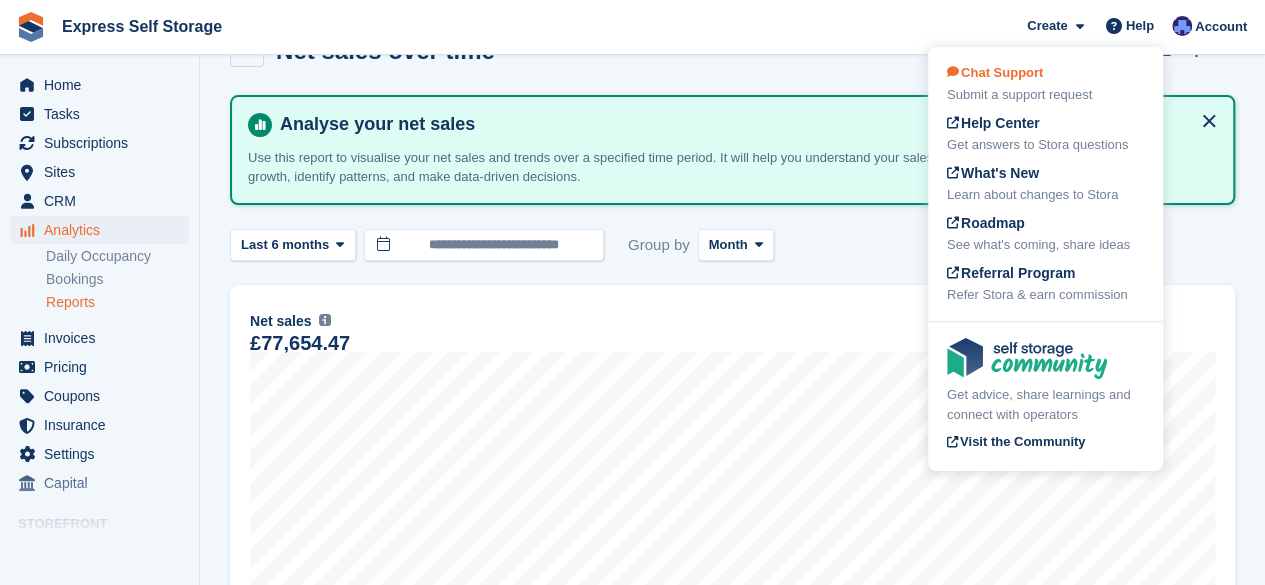 click on "Chat Support
Submit a support request" at bounding box center [1045, 84] 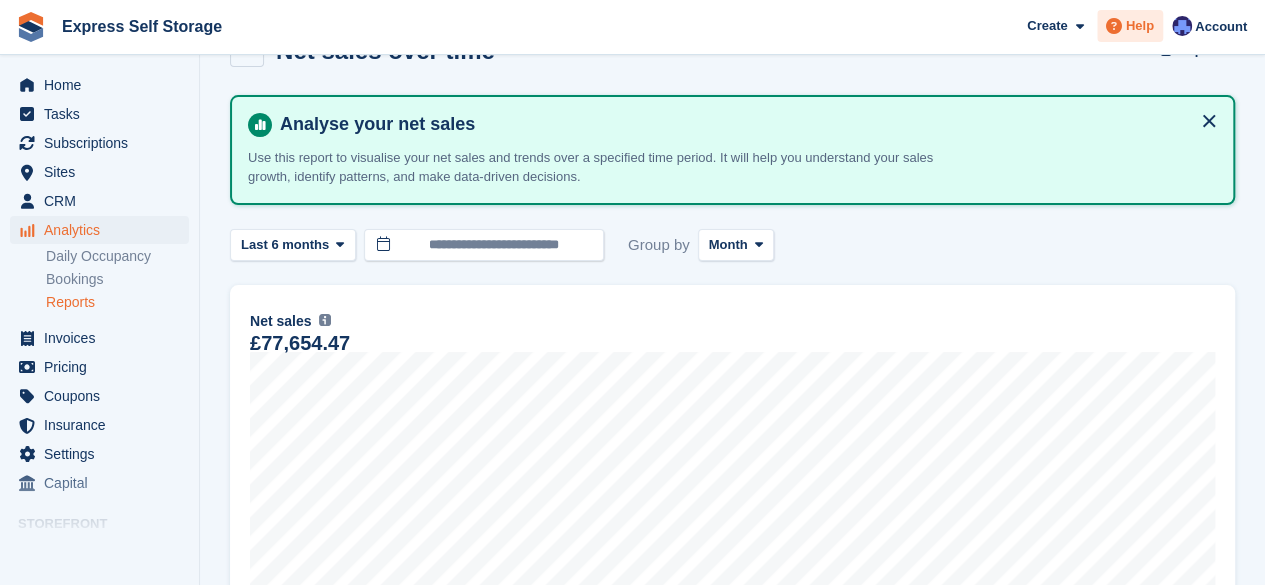 click on "Help" at bounding box center [1140, 26] 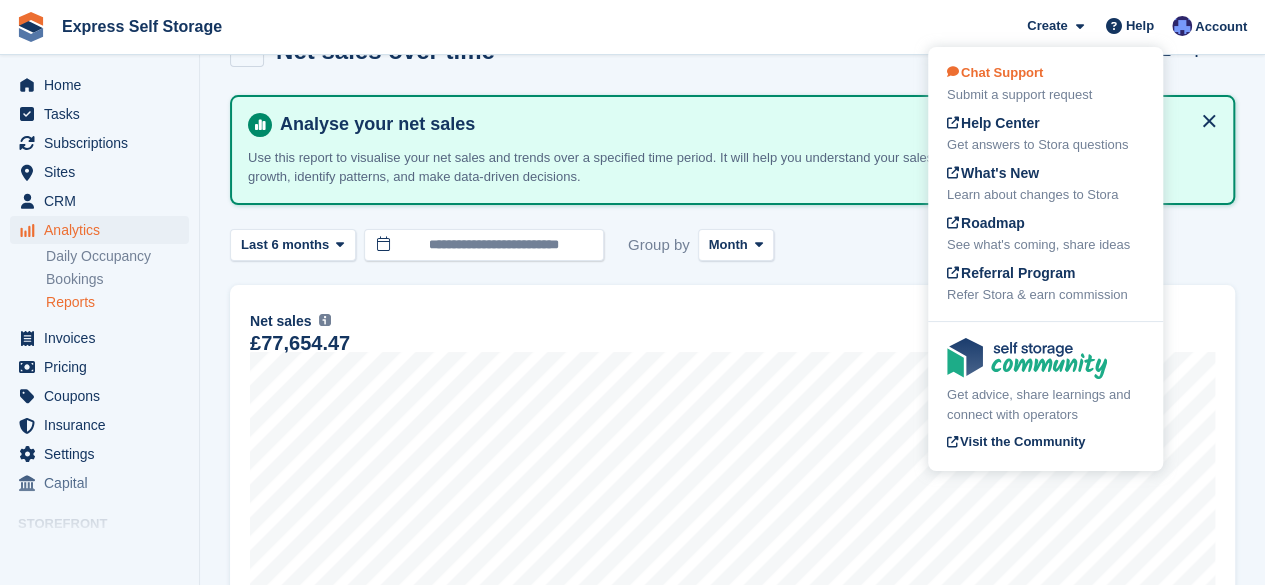 click on "Chat Support
Submit a support request" at bounding box center [1045, 84] 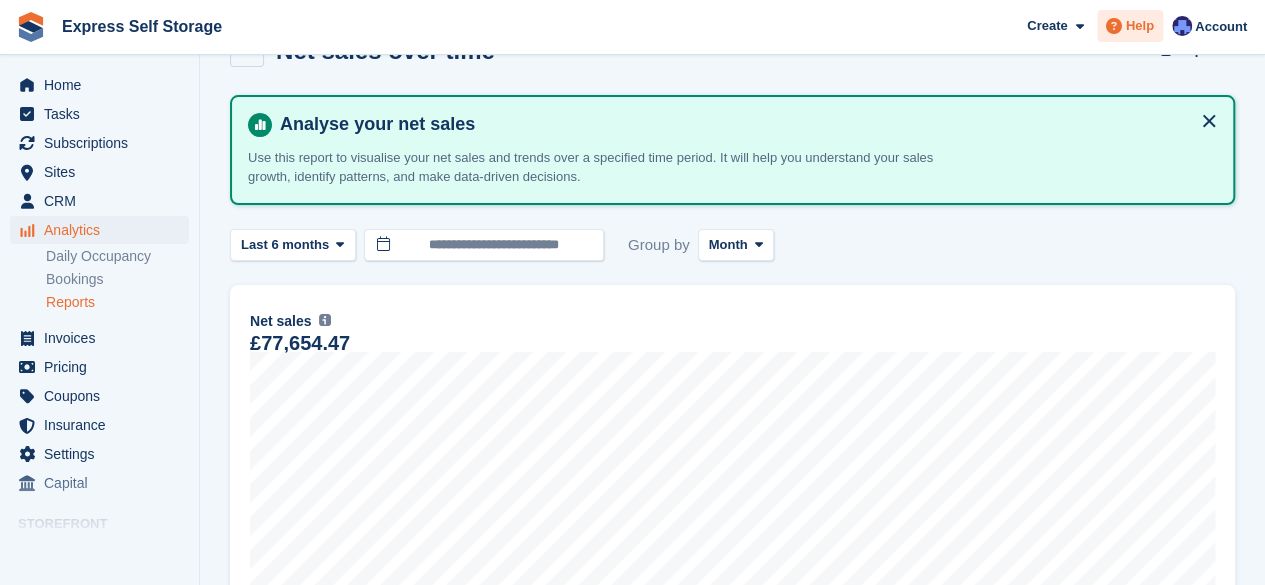 click on "Help" at bounding box center [1130, 26] 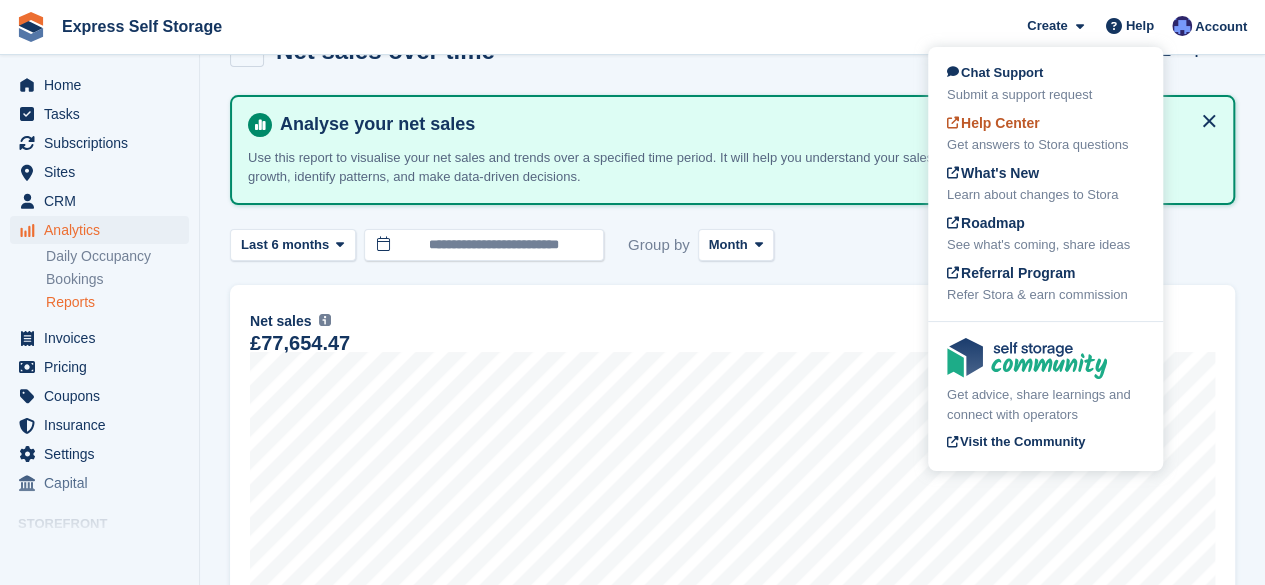 click at bounding box center (953, 123) 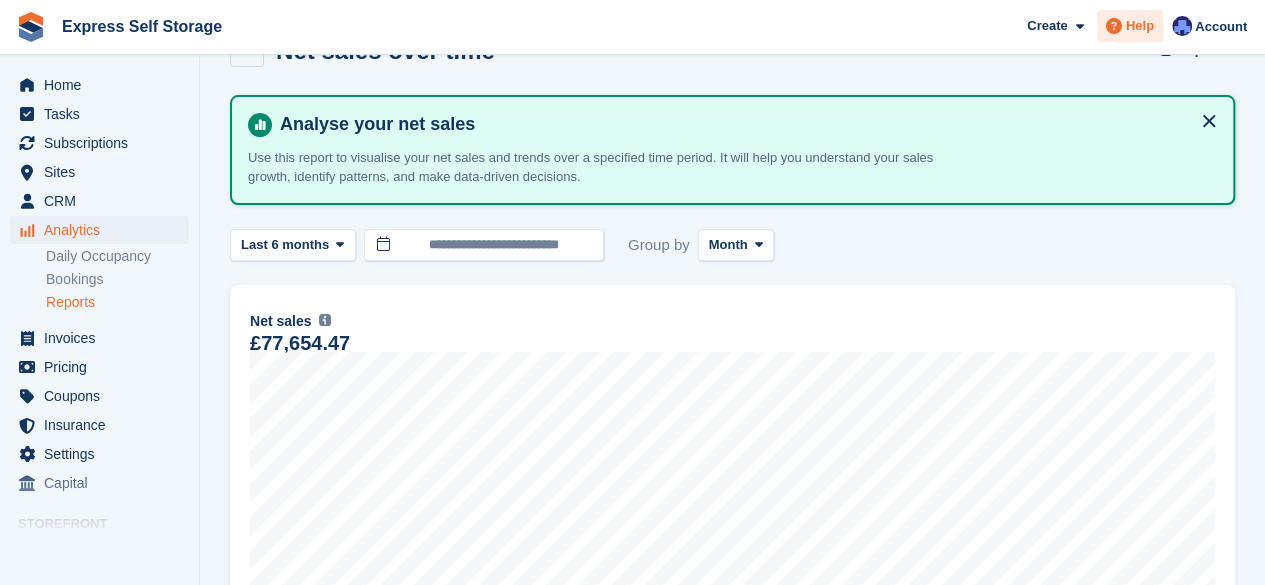 click on "Help" at bounding box center [1140, 26] 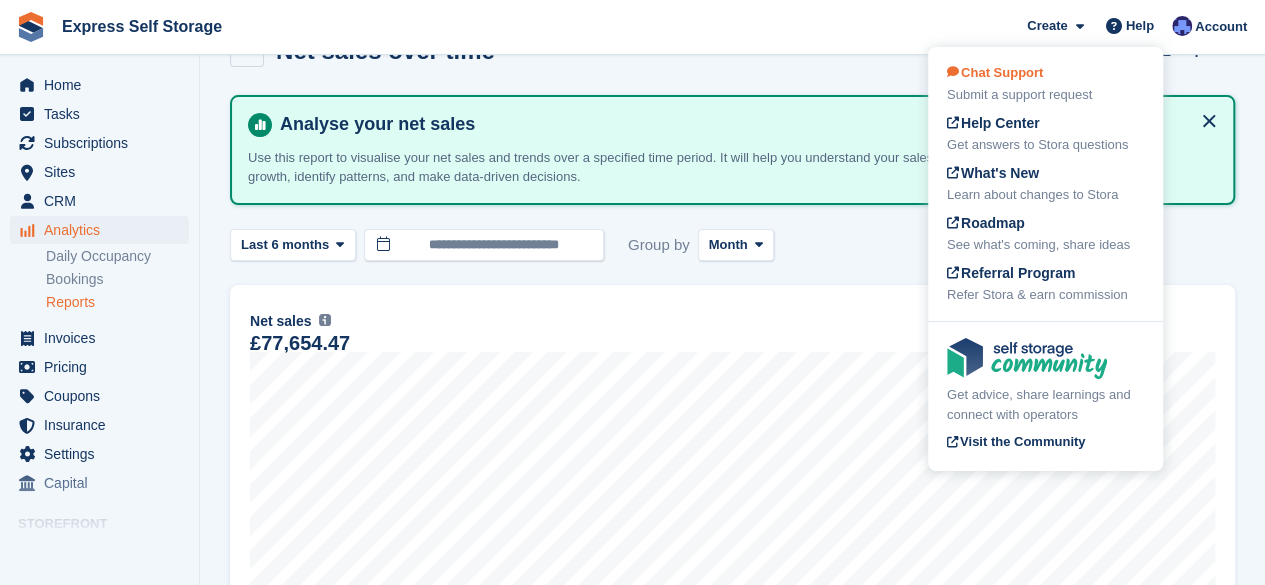 click on "Chat Support" at bounding box center (995, 72) 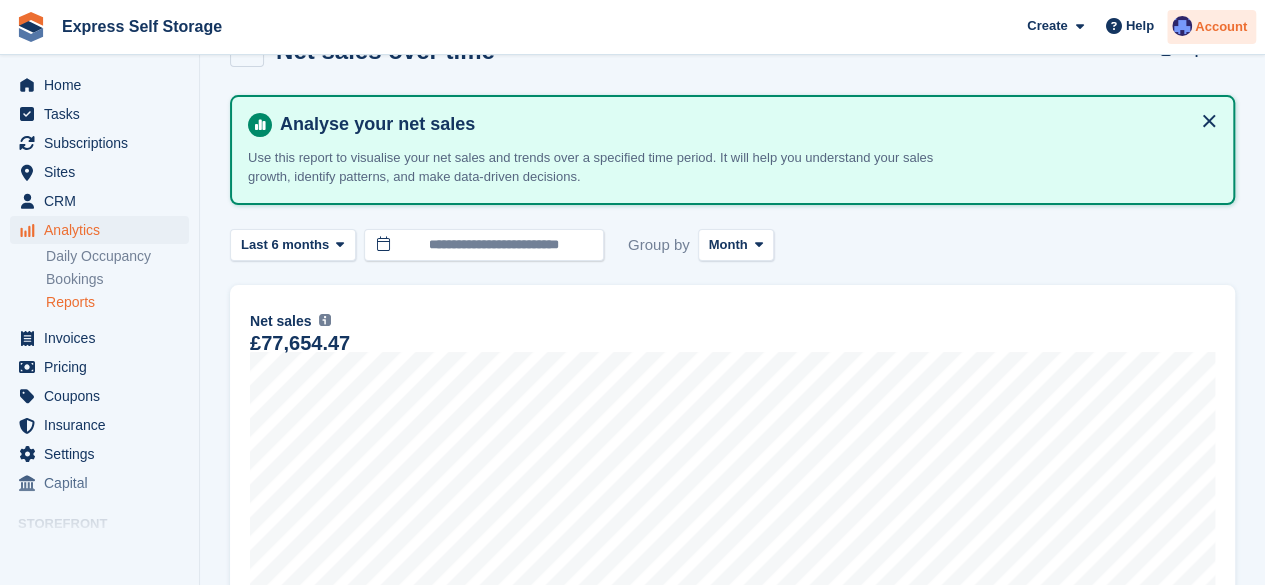 click on "Account" at bounding box center [1221, 27] 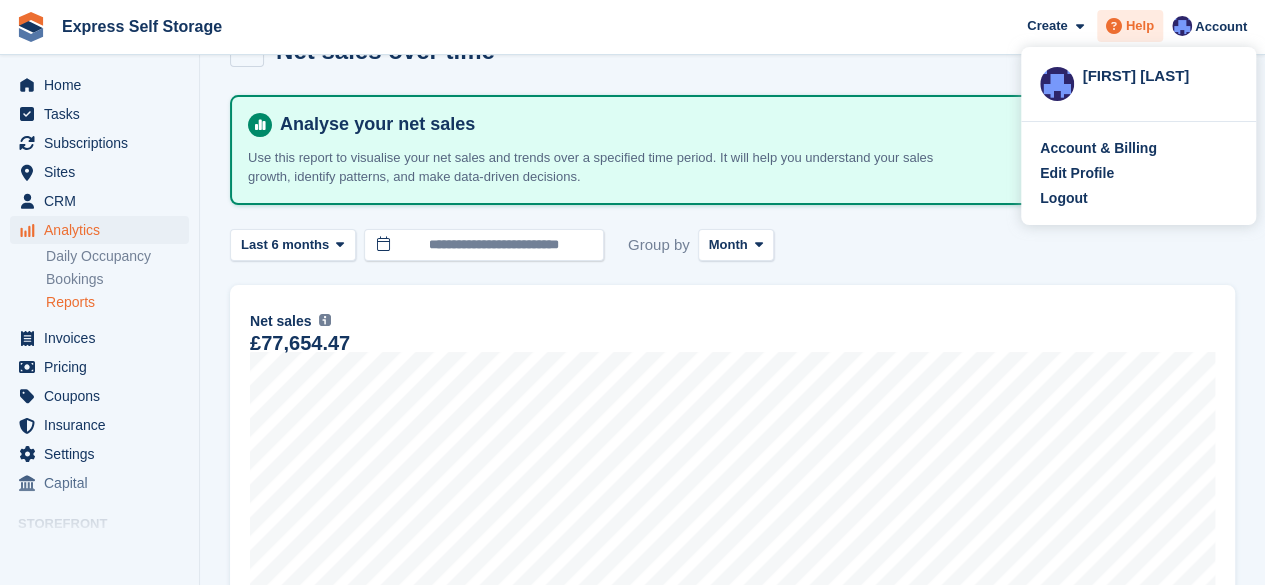click at bounding box center (1114, 26) 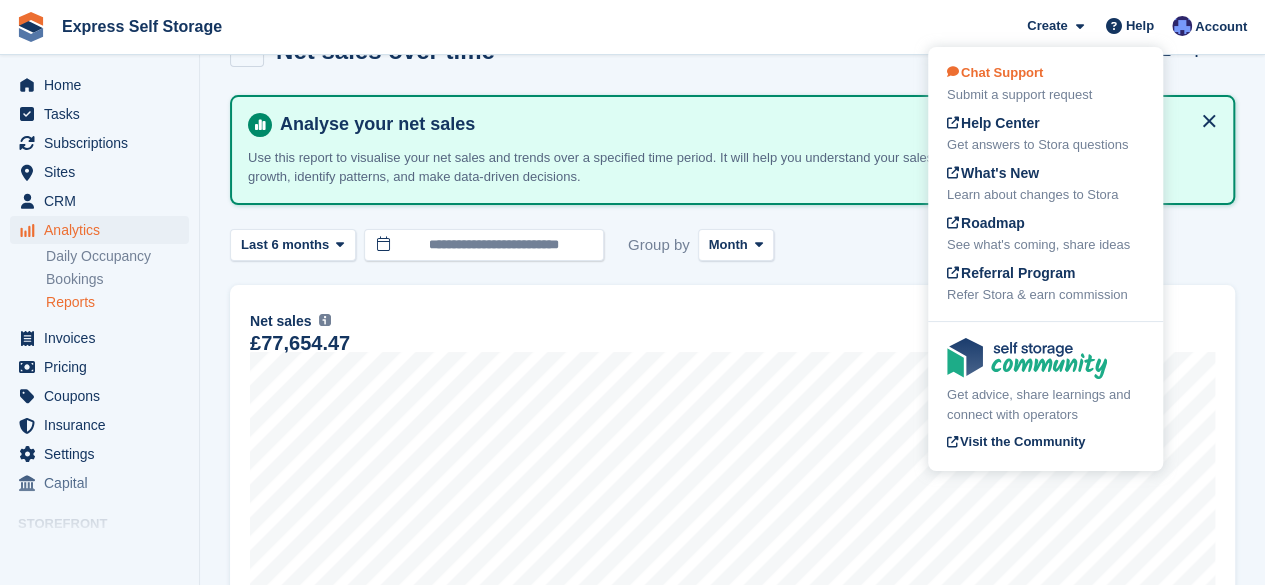 click on "Chat Support" at bounding box center [995, 72] 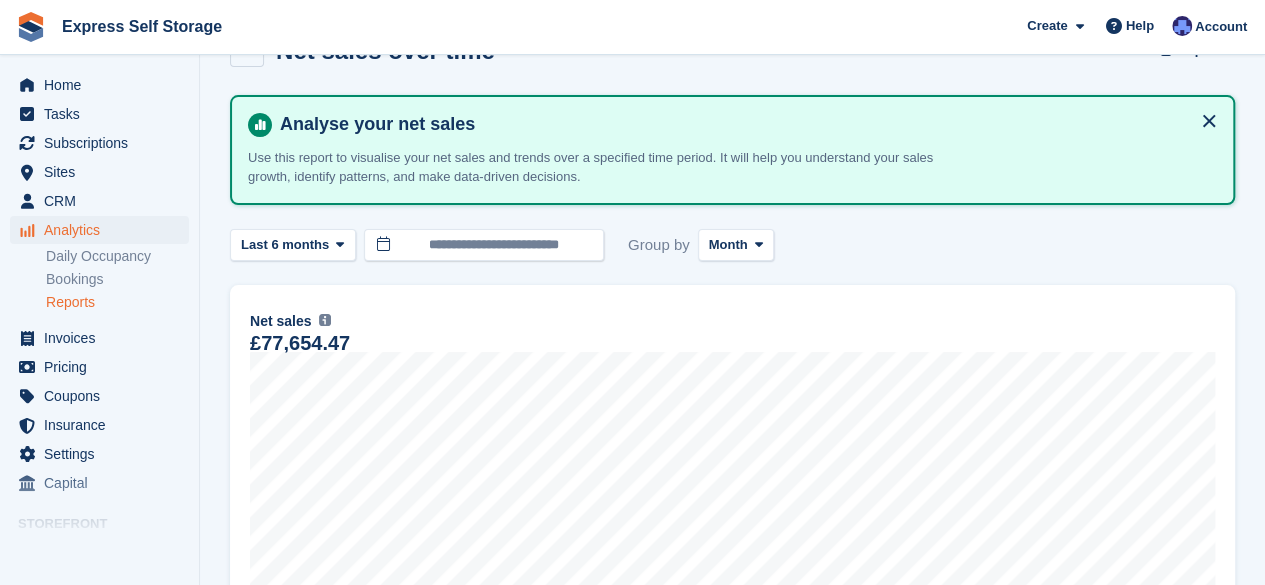 click on "Use this report to visualise your net sales and trends over a specified time period. It will help you understand your sales growth, identify patterns, and make data-driven decisions." at bounding box center (598, 167) 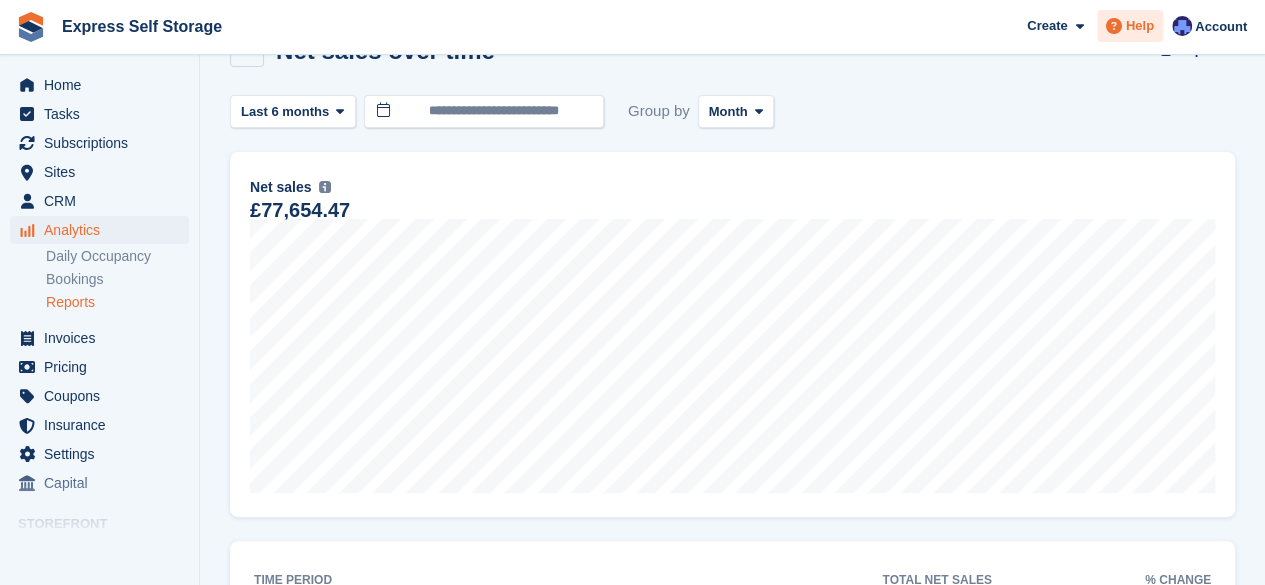 click on "Help" at bounding box center (1140, 26) 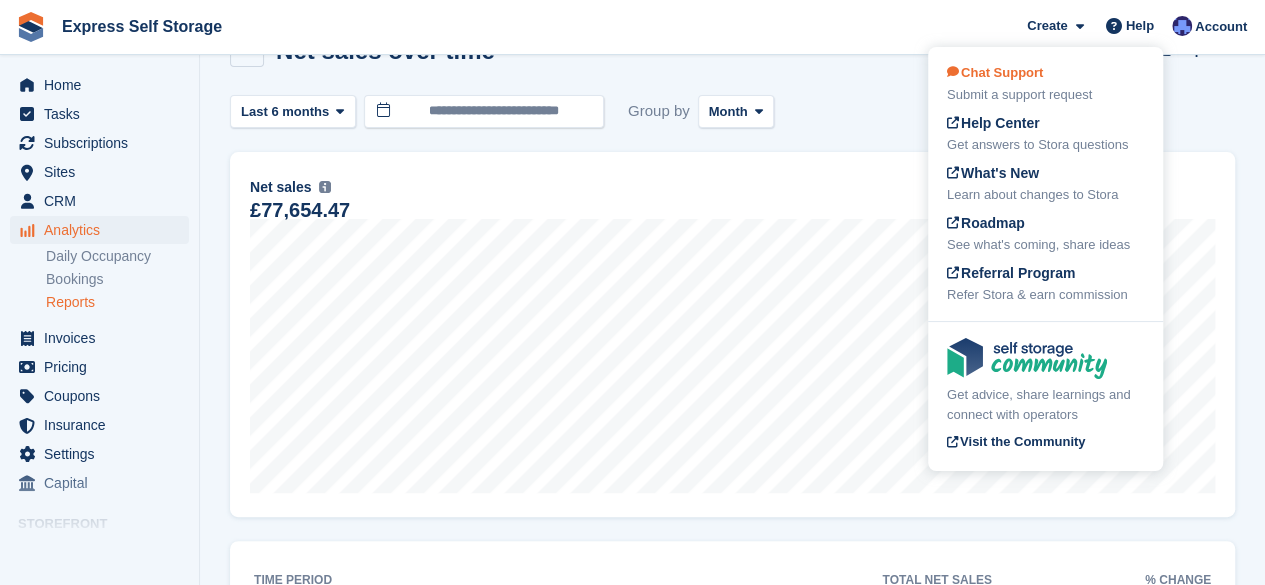 click on "Chat Support" at bounding box center (995, 72) 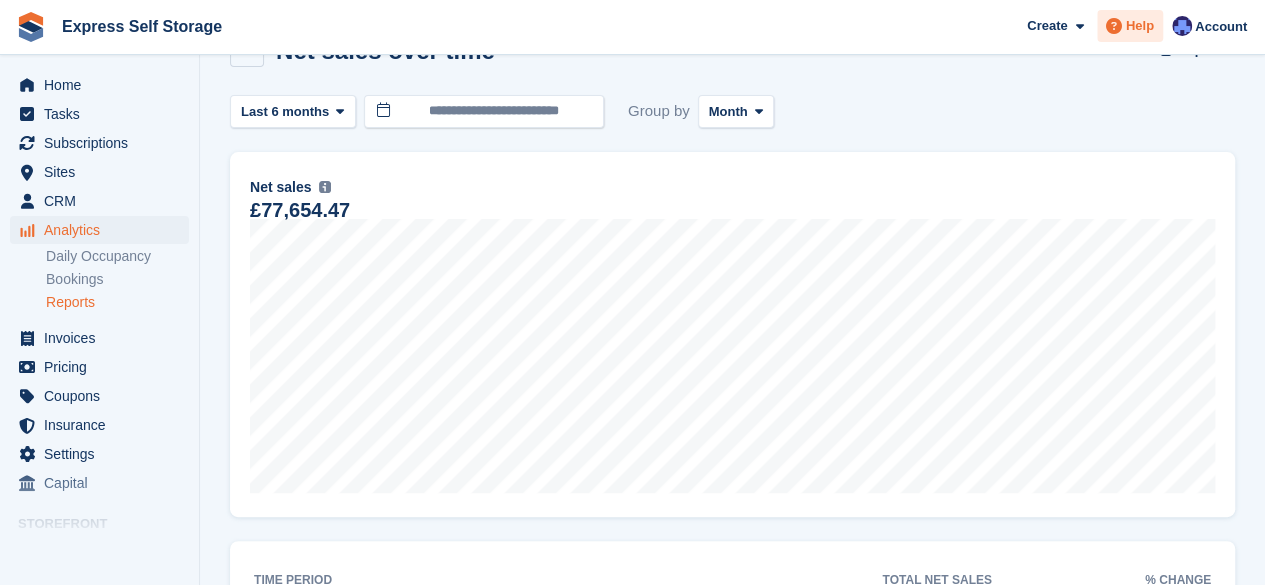 click at bounding box center (1114, 26) 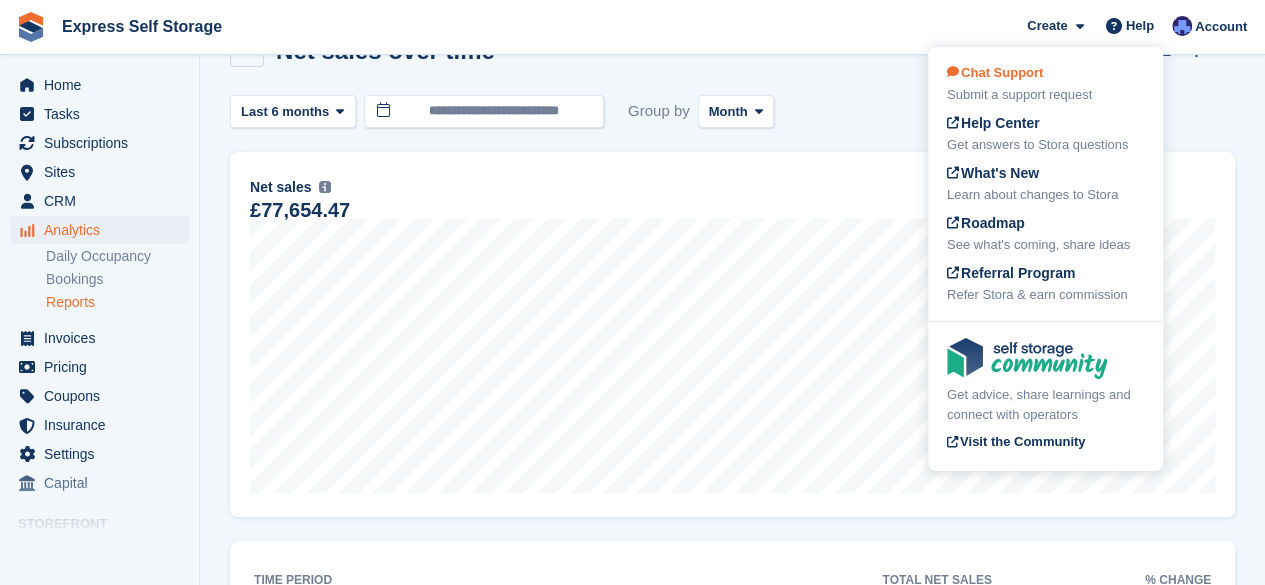 click on "Chat Support" at bounding box center (995, 72) 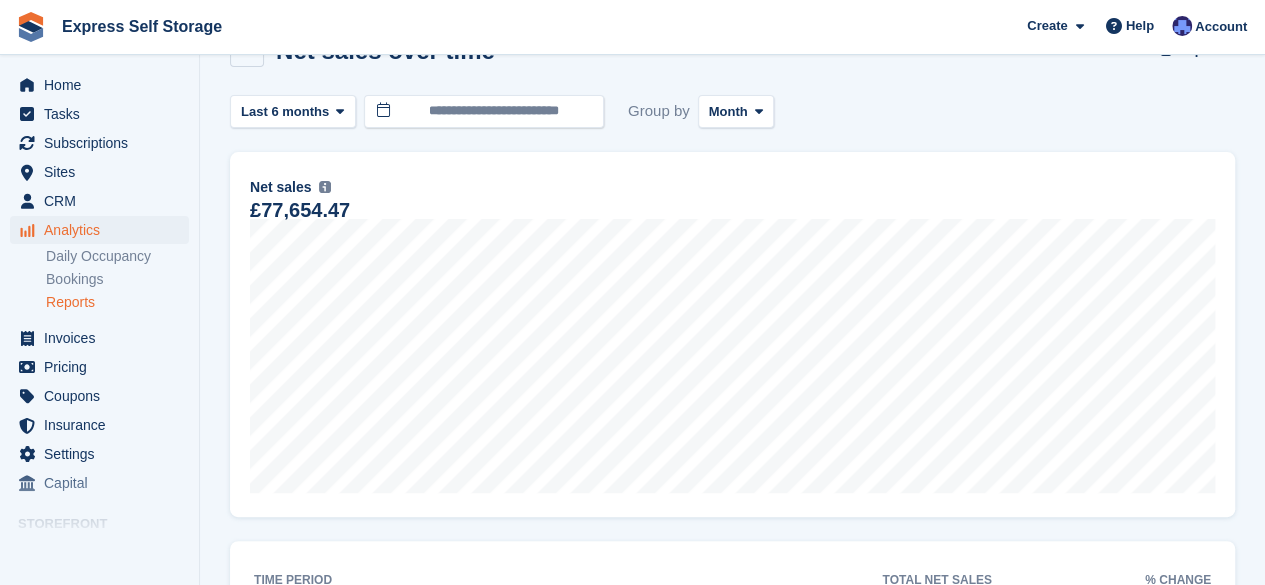 click on "Net sales over time
Export
Export net sales over time metrics
Export a CSV of all net sales over time metrics which match the current filters.
Please allow time for large exports.
Start Export" at bounding box center (732, 62) 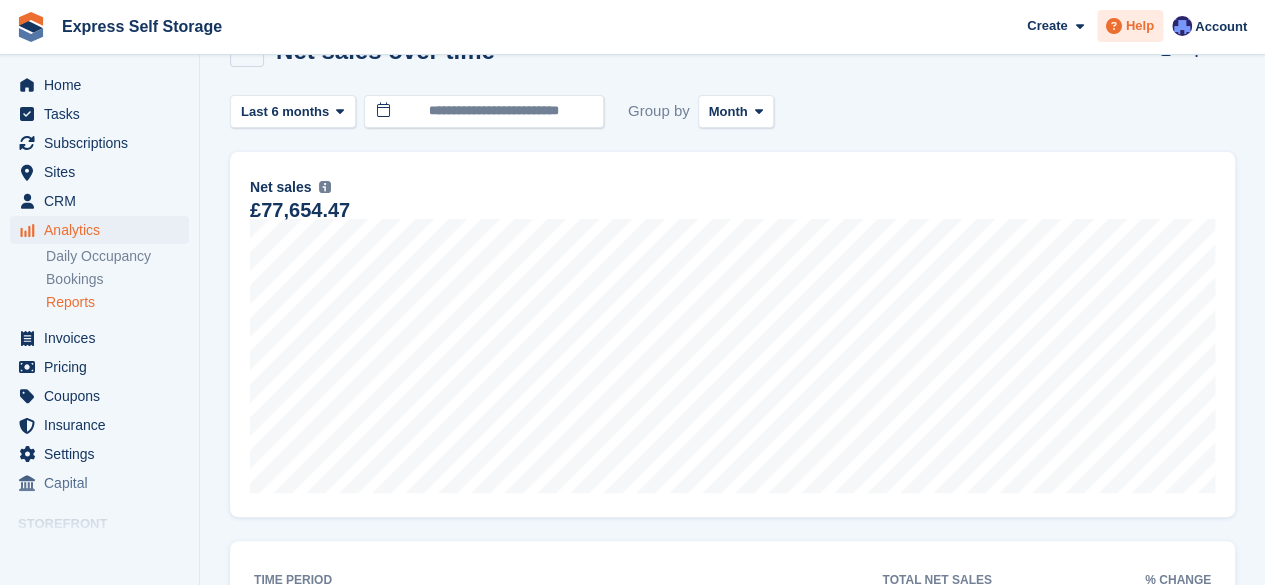 click on "Help" at bounding box center (1140, 26) 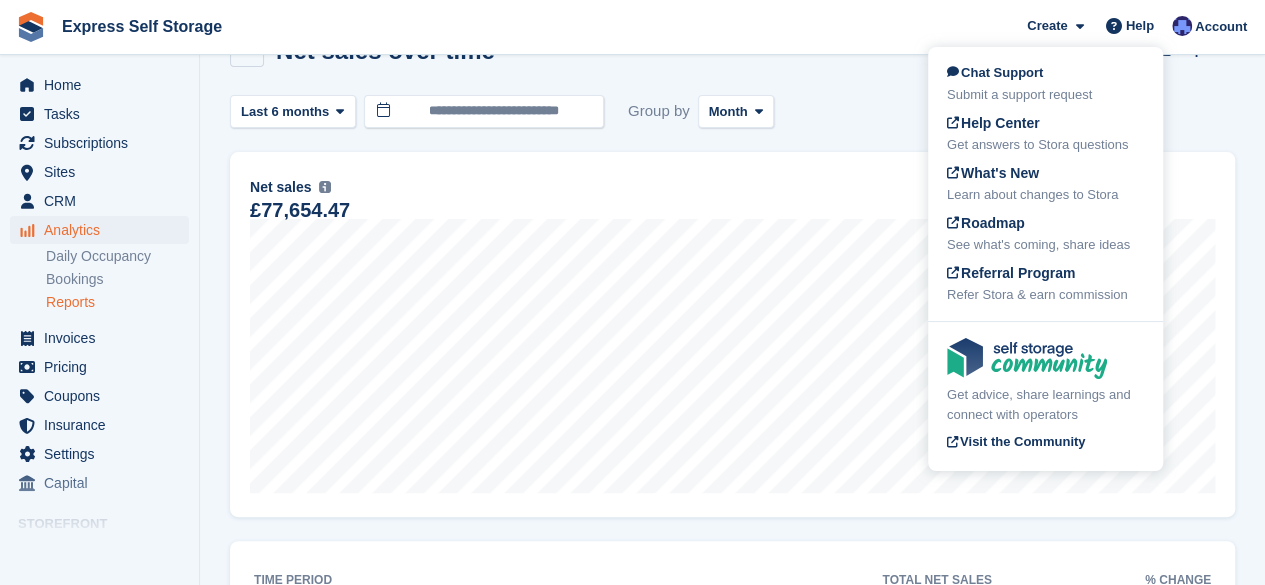 click on "**********" at bounding box center (732, 479) 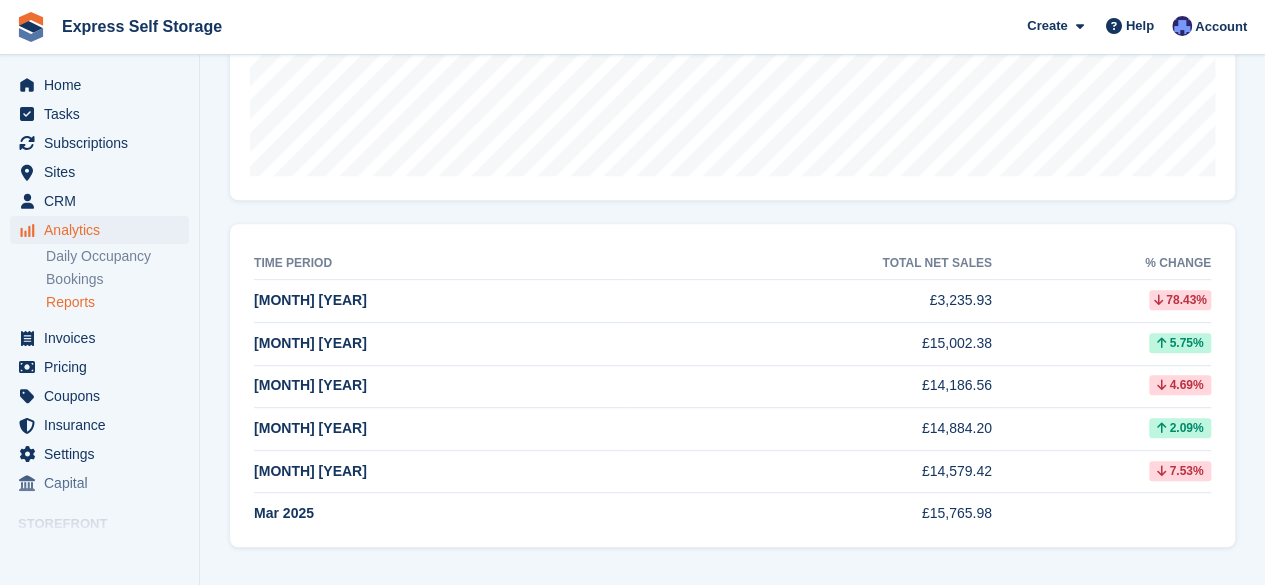 scroll, scrollTop: 371, scrollLeft: 0, axis: vertical 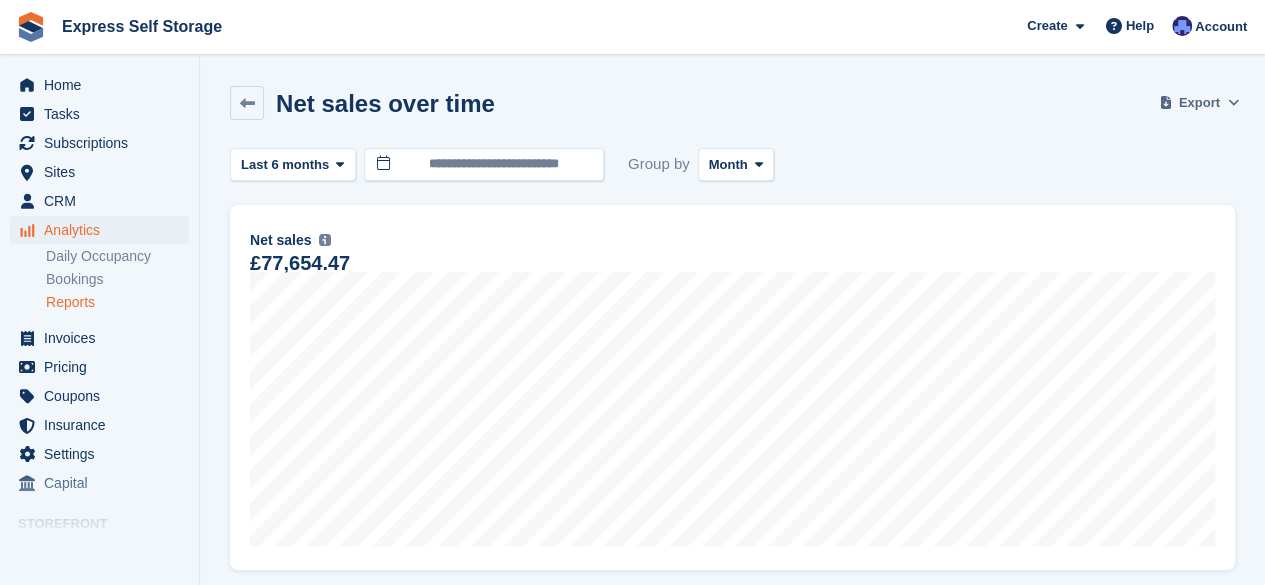 click on "Export" at bounding box center [1199, 103] 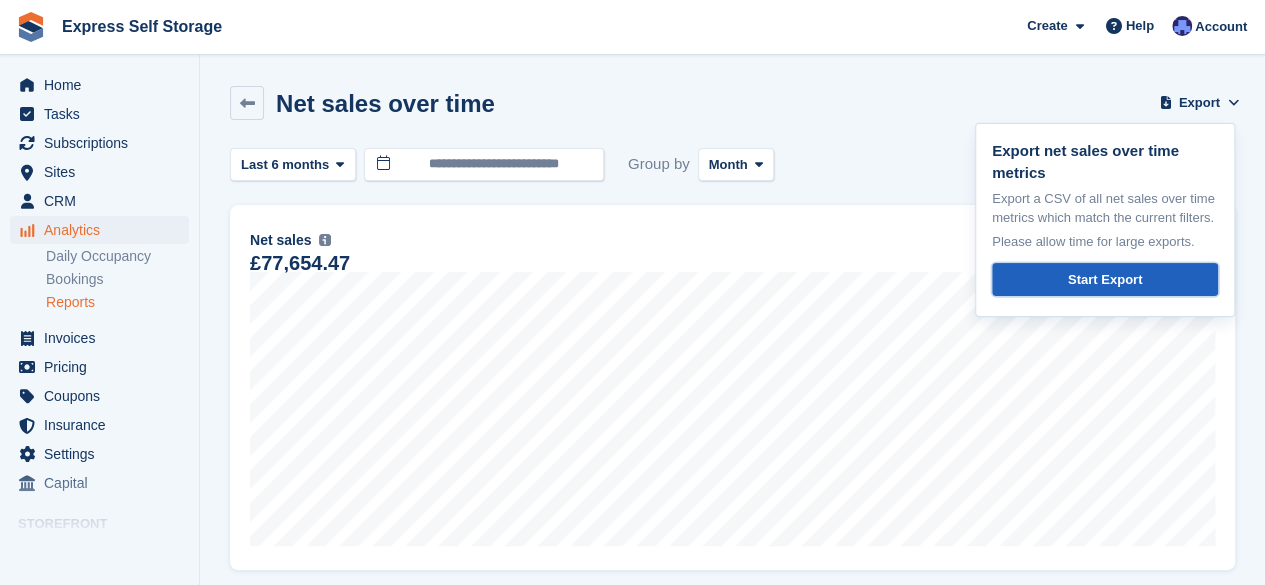 click on "Start Export" at bounding box center (1105, 280) 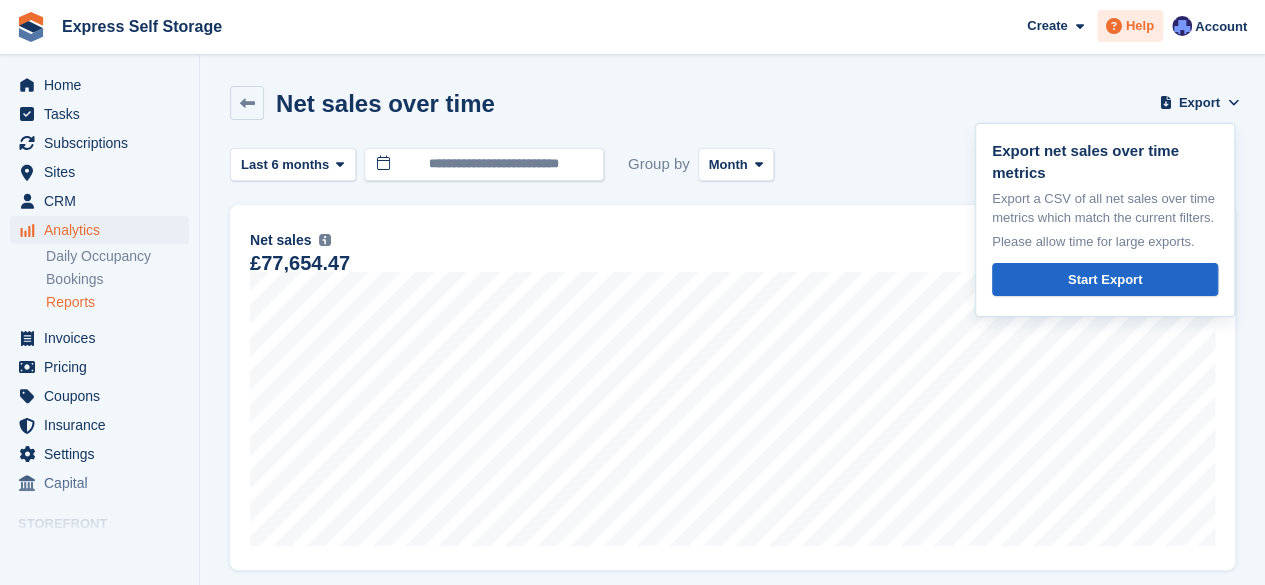 click on "Help" at bounding box center [1140, 26] 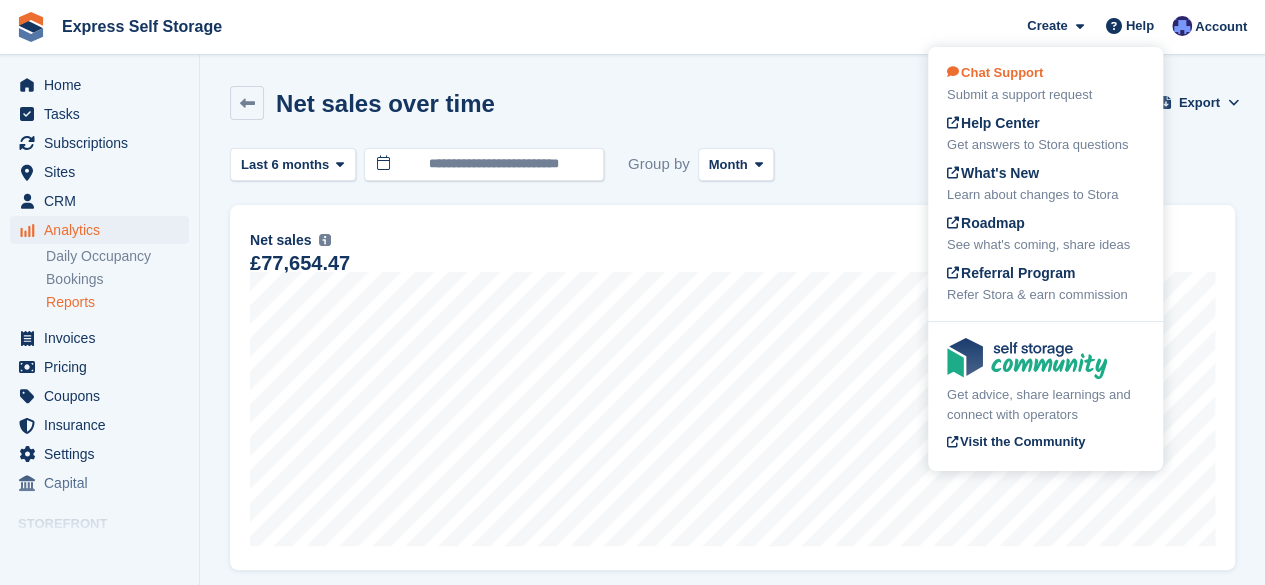 click on "Chat Support" at bounding box center [995, 72] 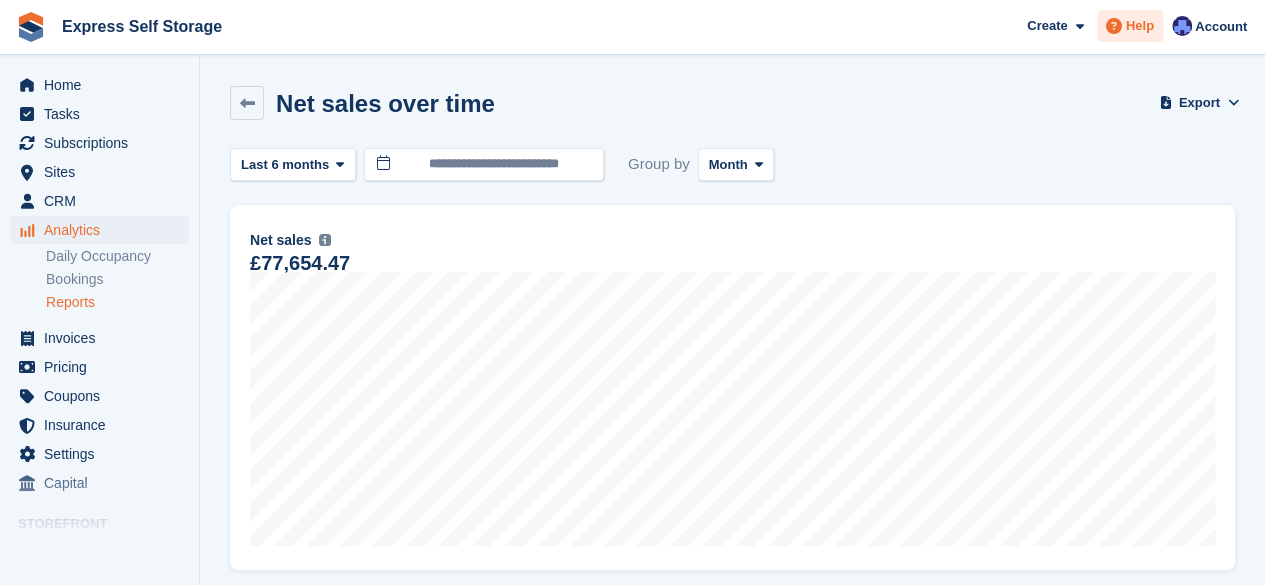 click on "Help" at bounding box center (1140, 26) 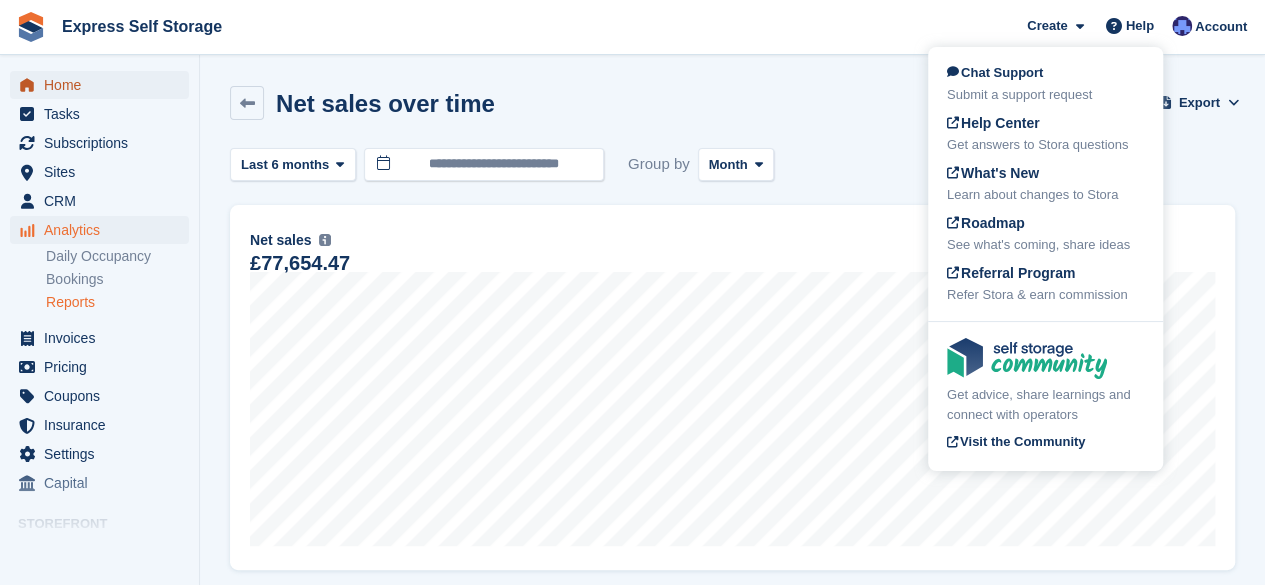 click on "Home" at bounding box center [104, 85] 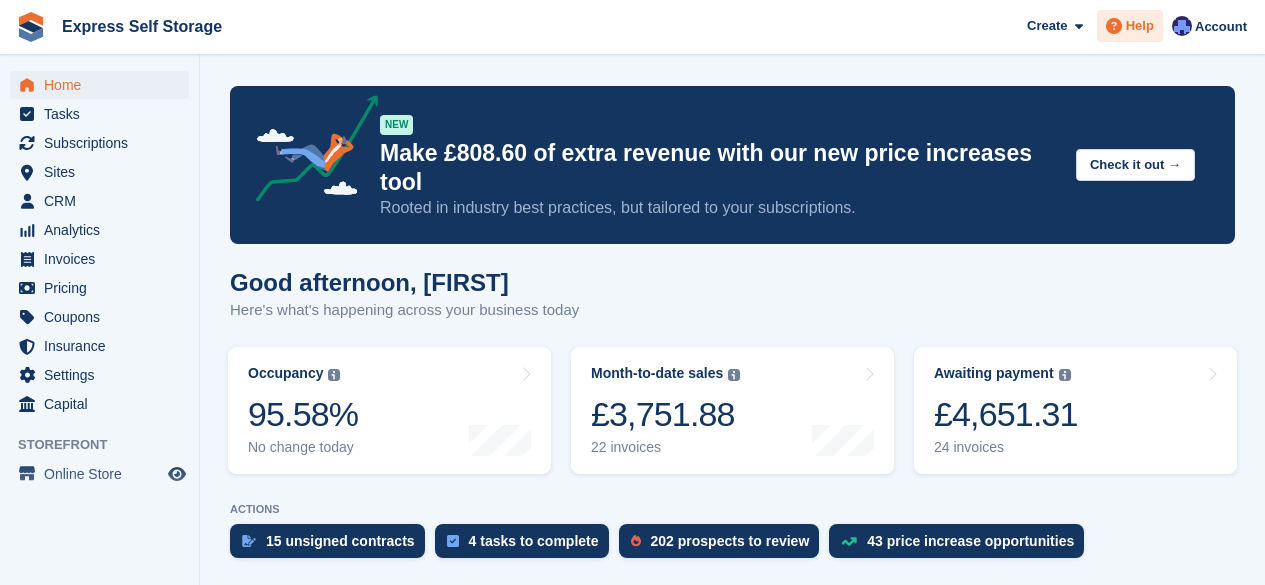 scroll, scrollTop: 0, scrollLeft: 0, axis: both 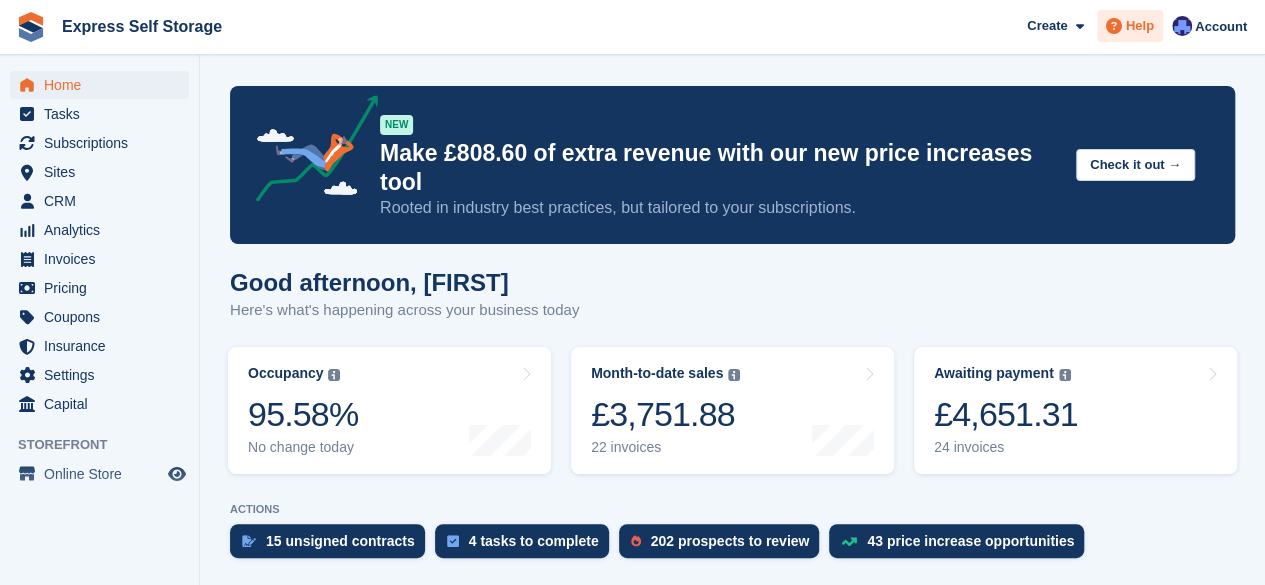 click on "Help" at bounding box center (1140, 26) 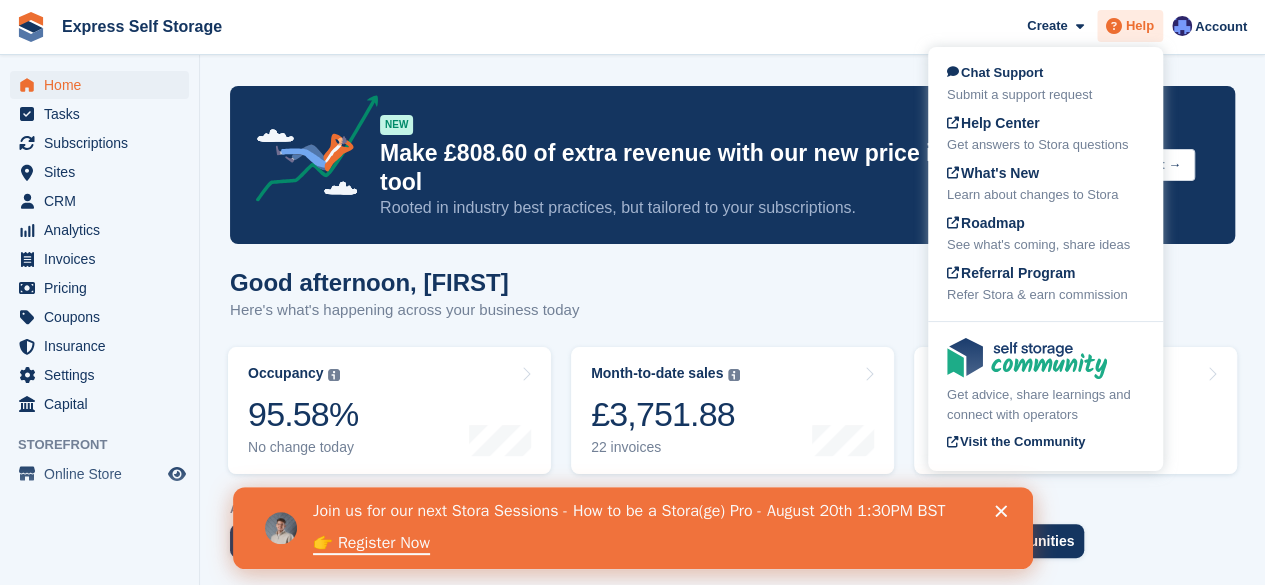 scroll, scrollTop: 0, scrollLeft: 0, axis: both 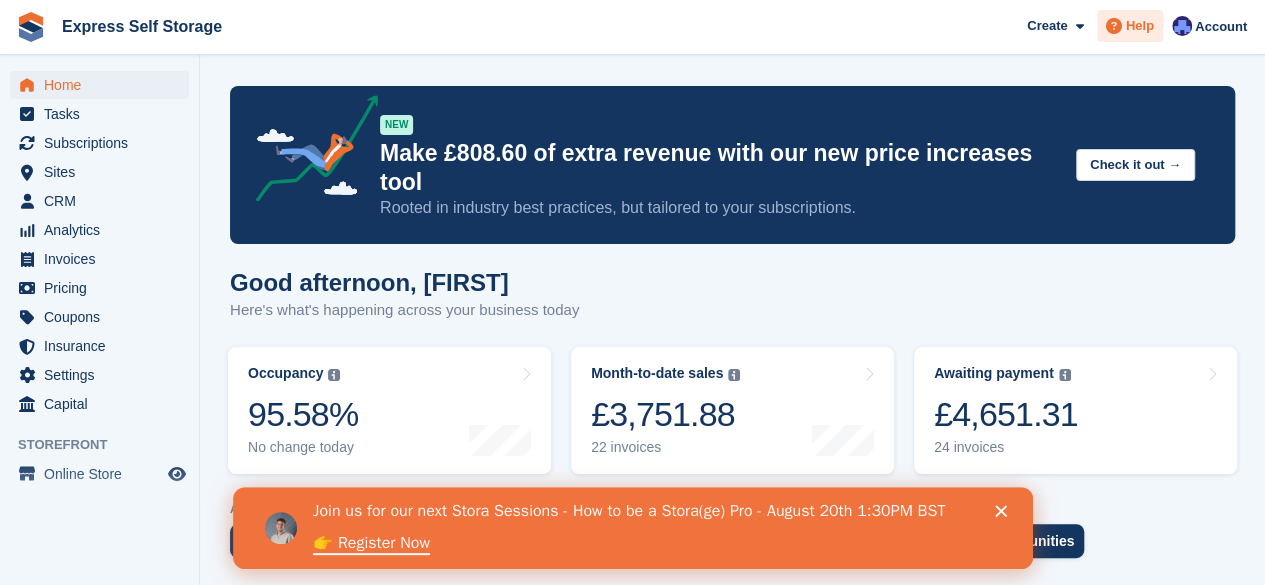 click on "Help" at bounding box center (1140, 26) 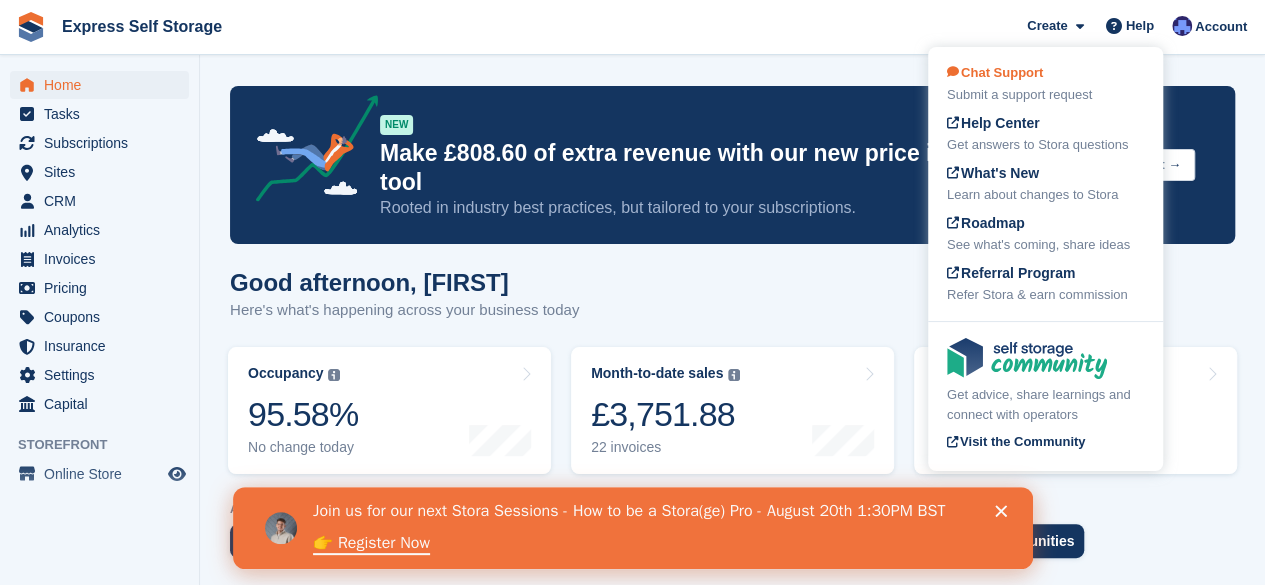 click on "Chat Support" at bounding box center (995, 72) 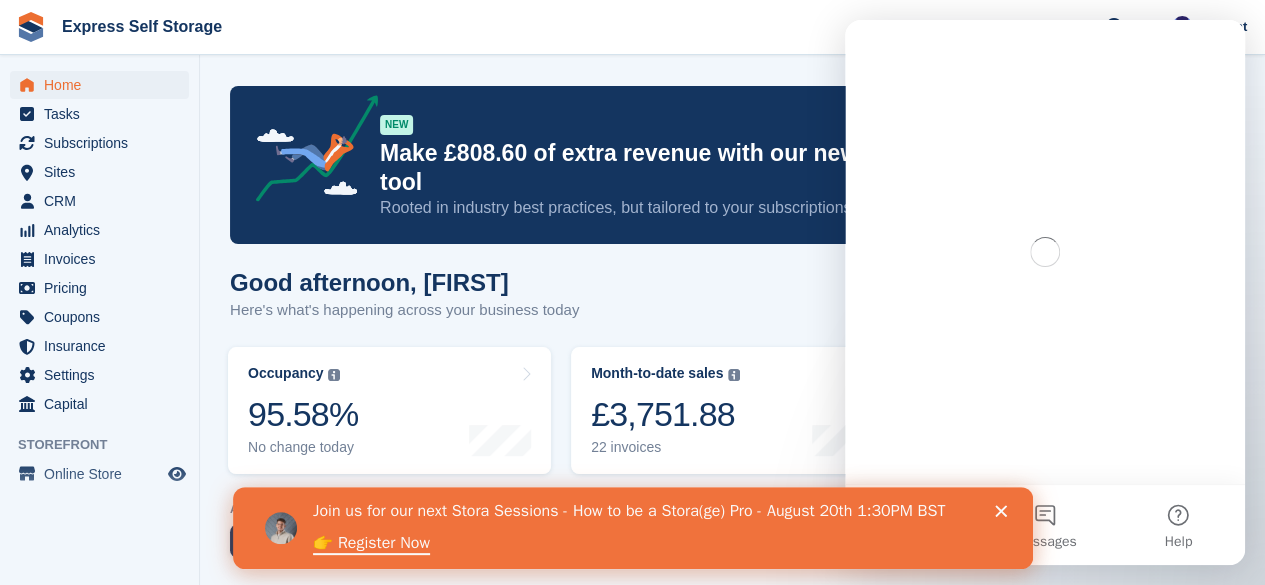 scroll, scrollTop: 0, scrollLeft: 0, axis: both 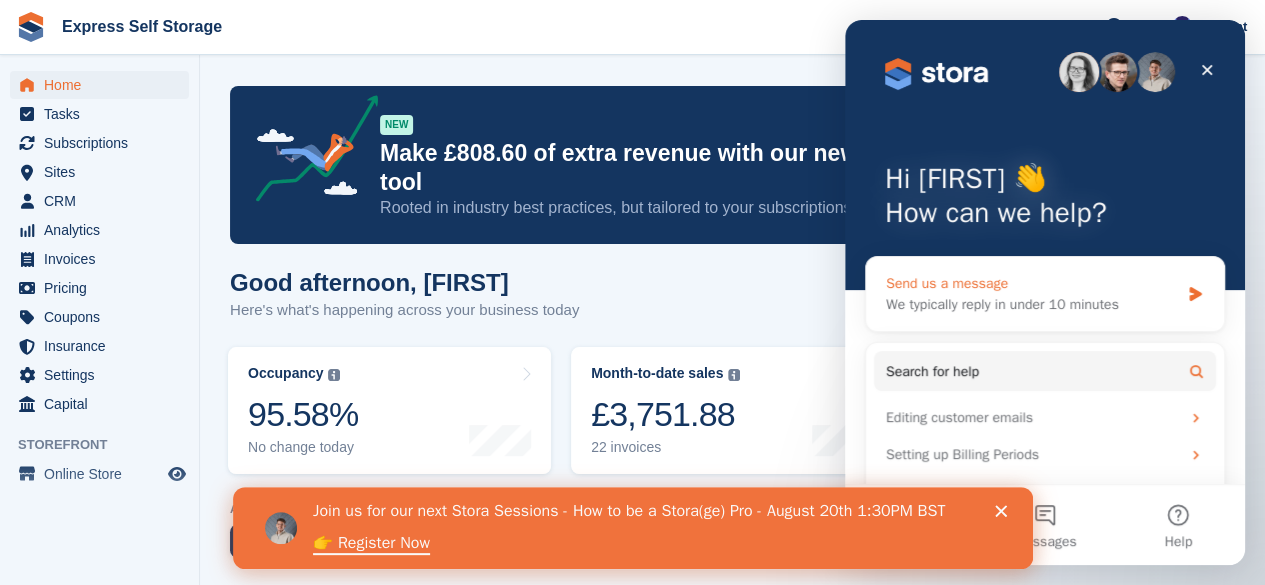 click on "Send us a message" at bounding box center (1032, 283) 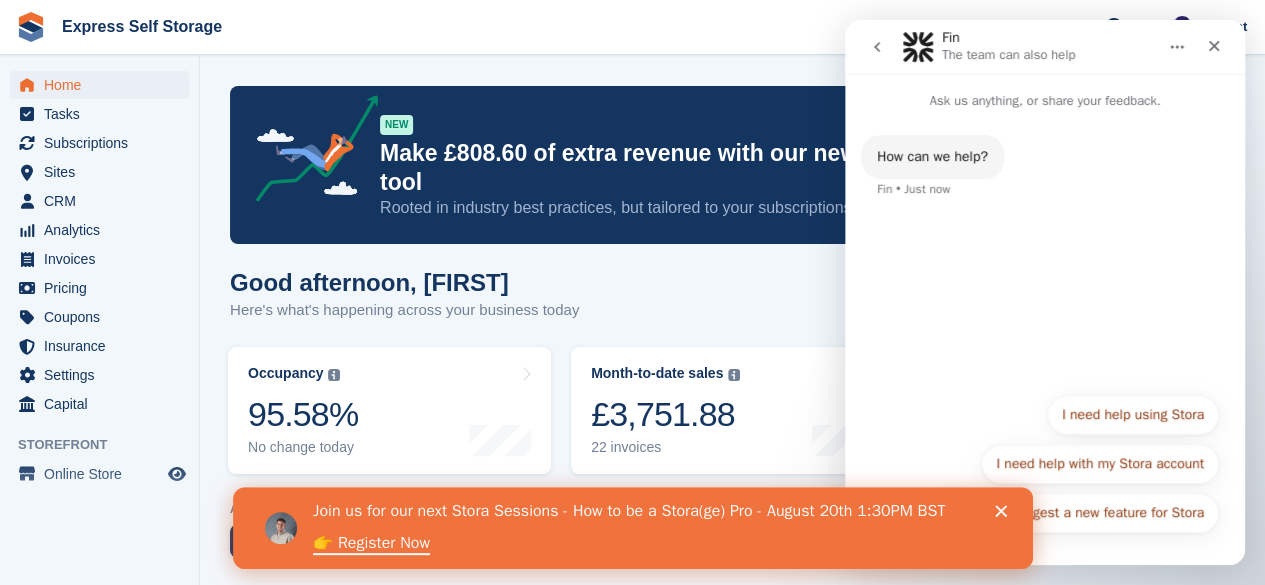 click on "Join us for our next Stora Sessions - How to be a Stora(ge) Pro - August 20th 1:30PM BST  👉 Register Now" at bounding box center [656, 528] 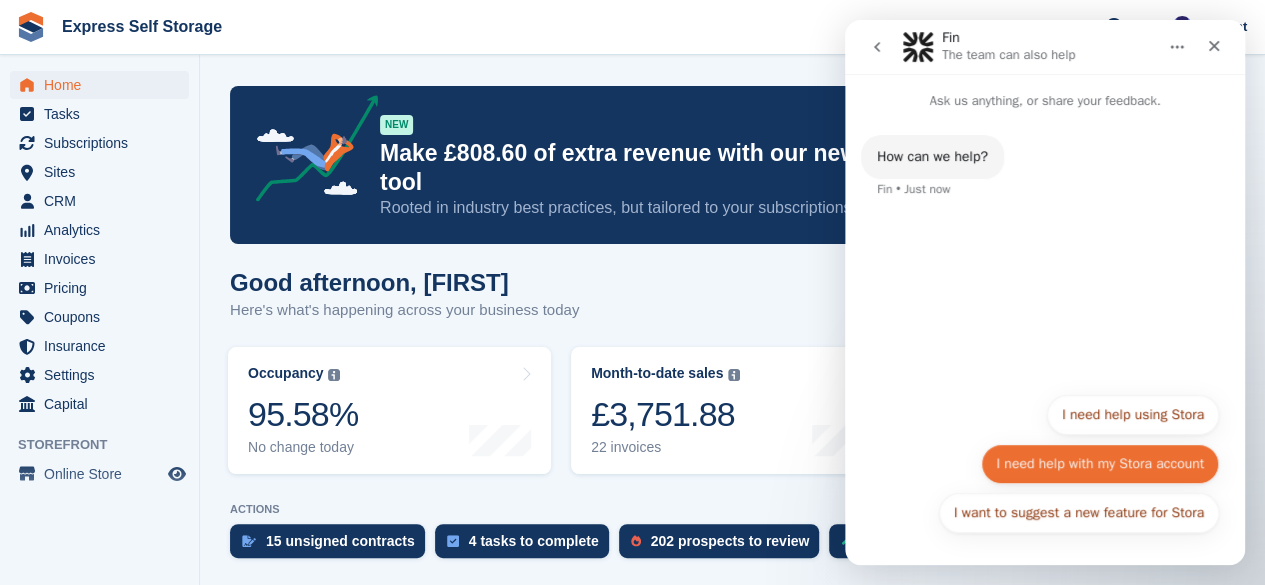 click on "I need help with my Stora account" at bounding box center [1100, 464] 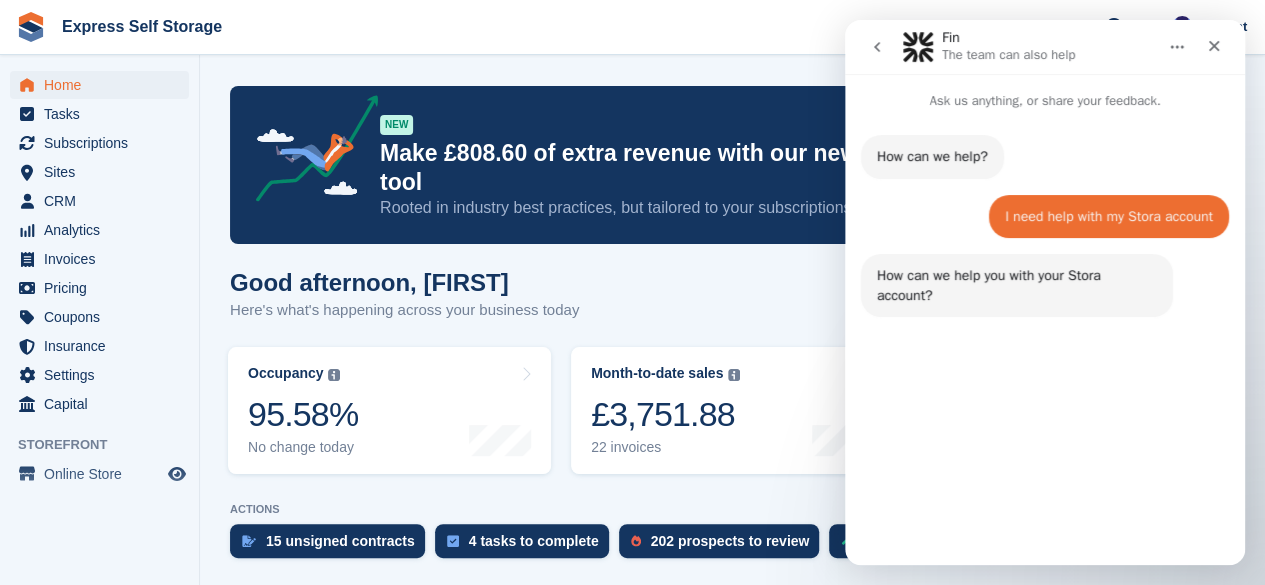 scroll, scrollTop: 8, scrollLeft: 0, axis: vertical 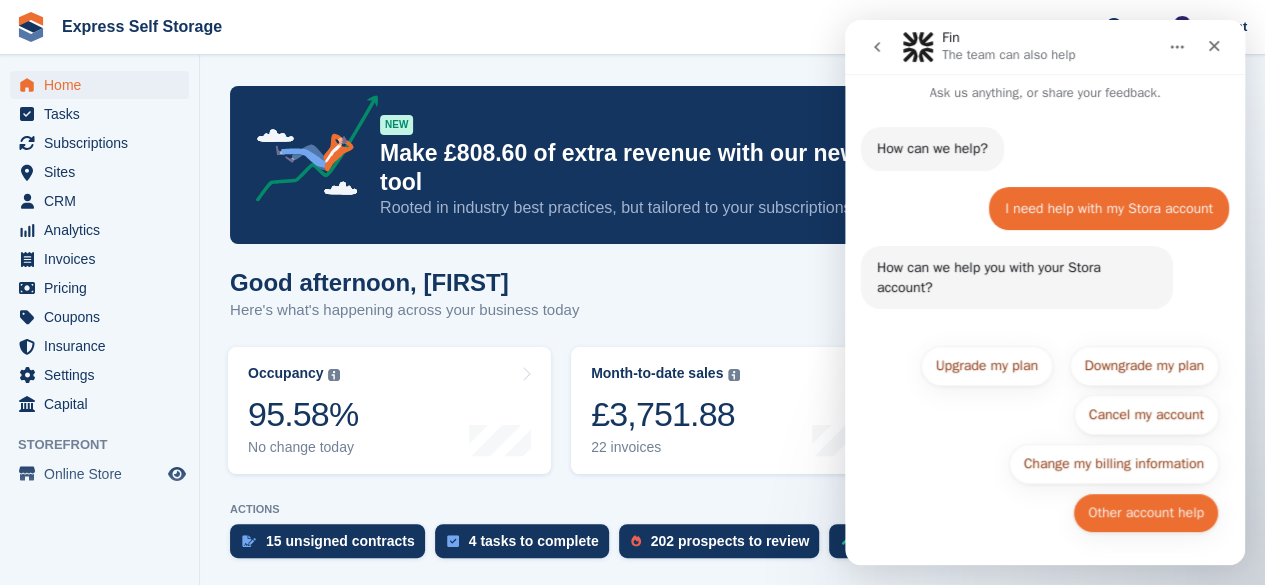 click on "Other account help" at bounding box center [1146, 513] 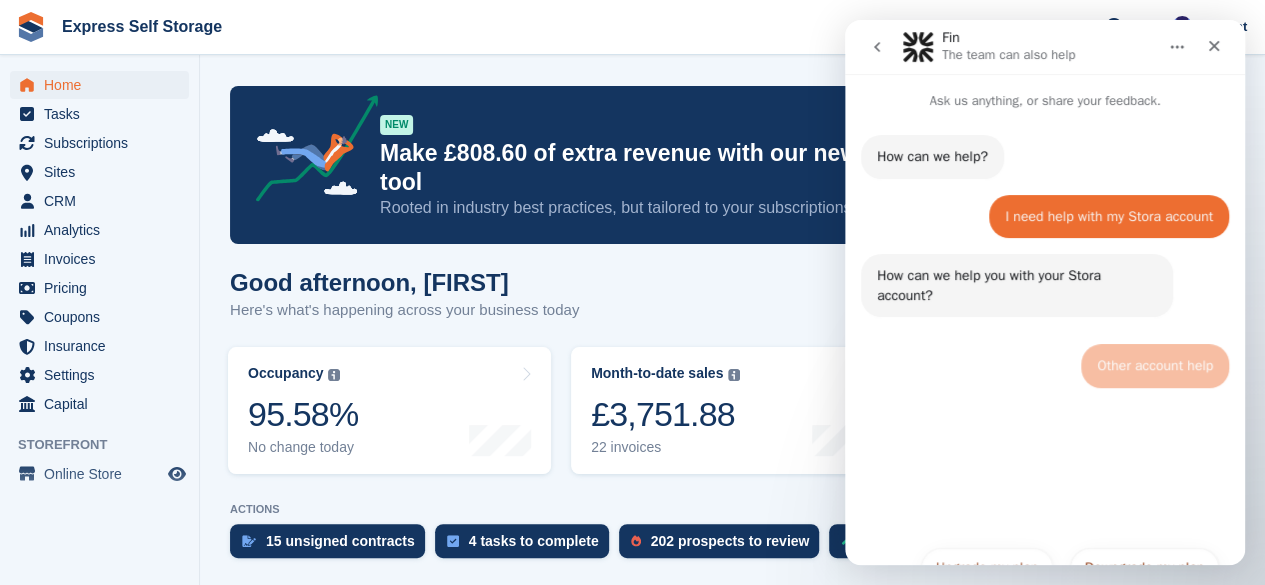 scroll, scrollTop: 0, scrollLeft: 0, axis: both 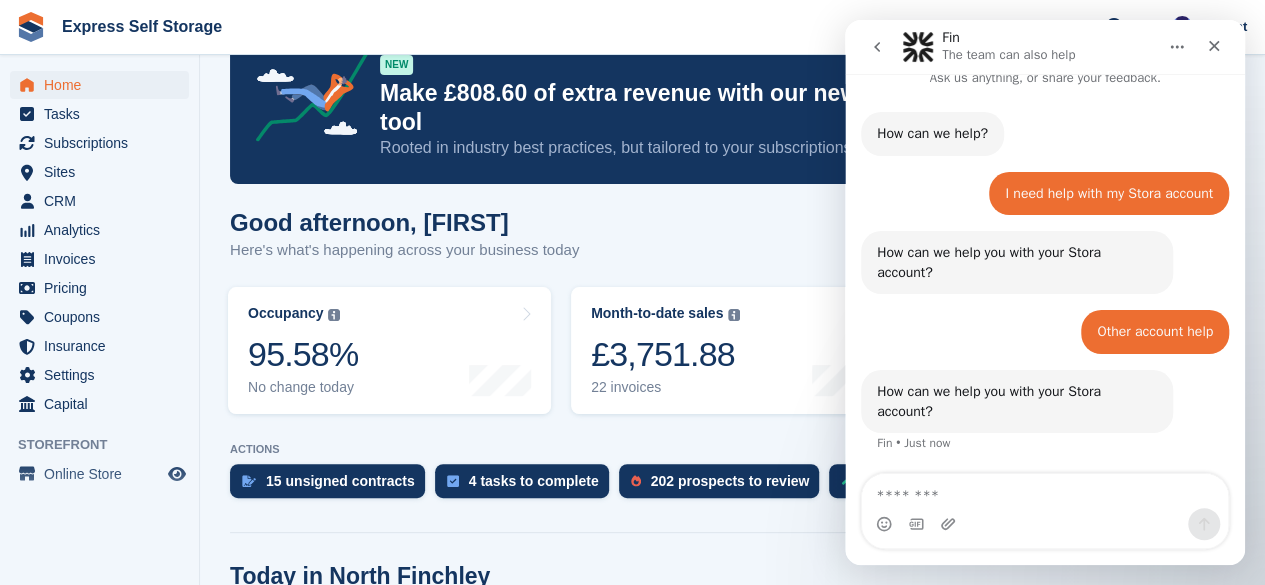 click at bounding box center [1045, 491] 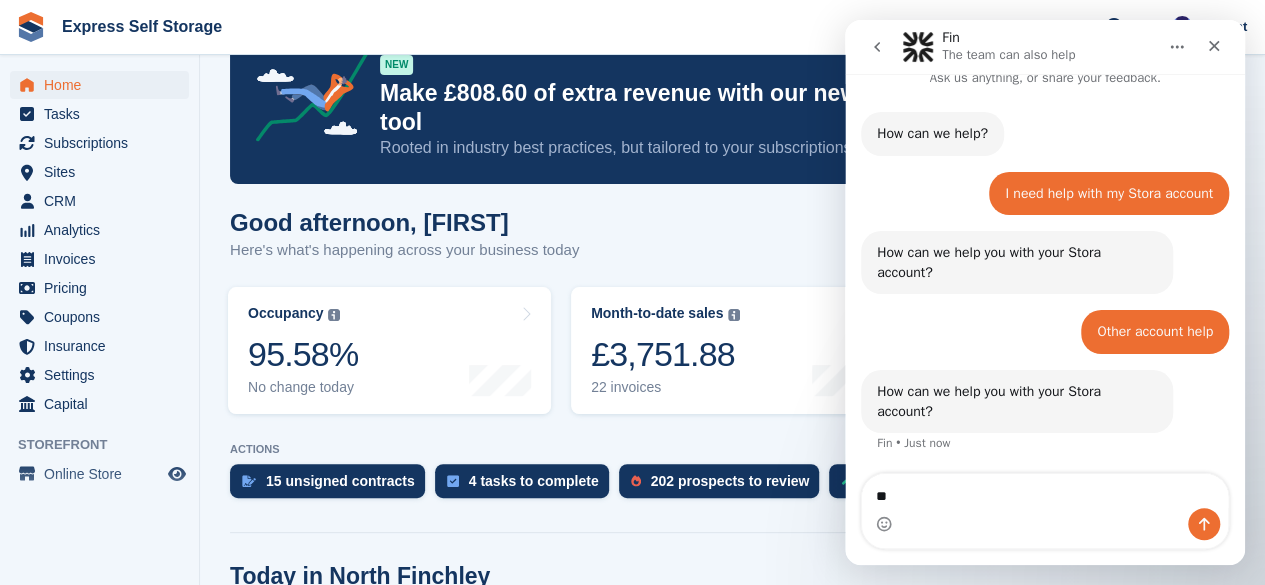 type on "*" 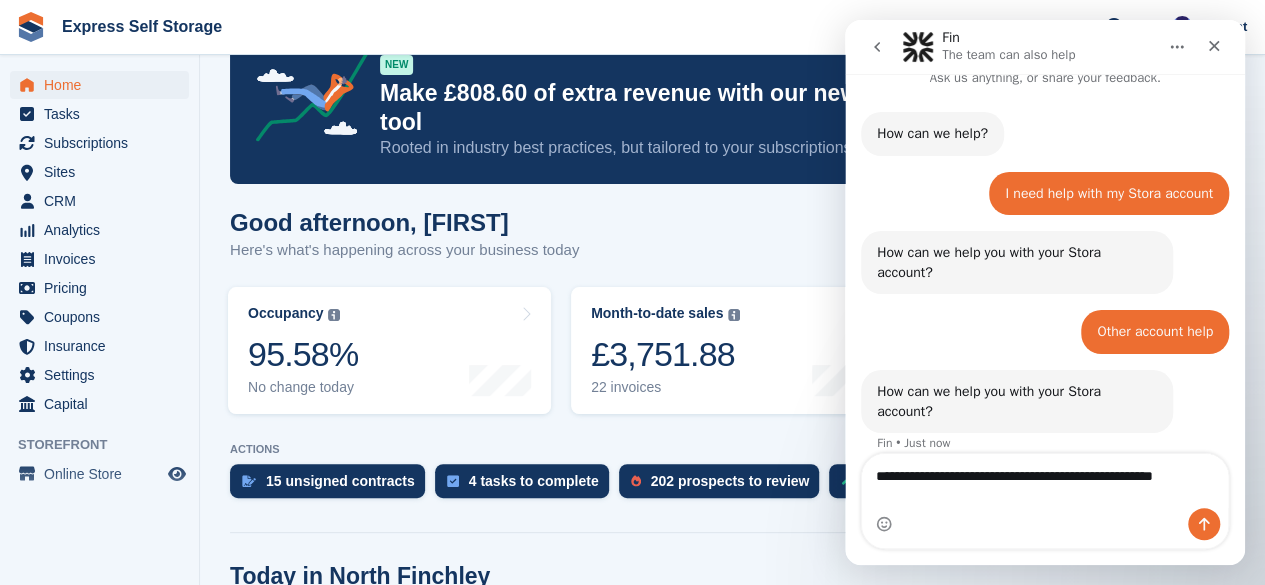 scroll, scrollTop: 43, scrollLeft: 0, axis: vertical 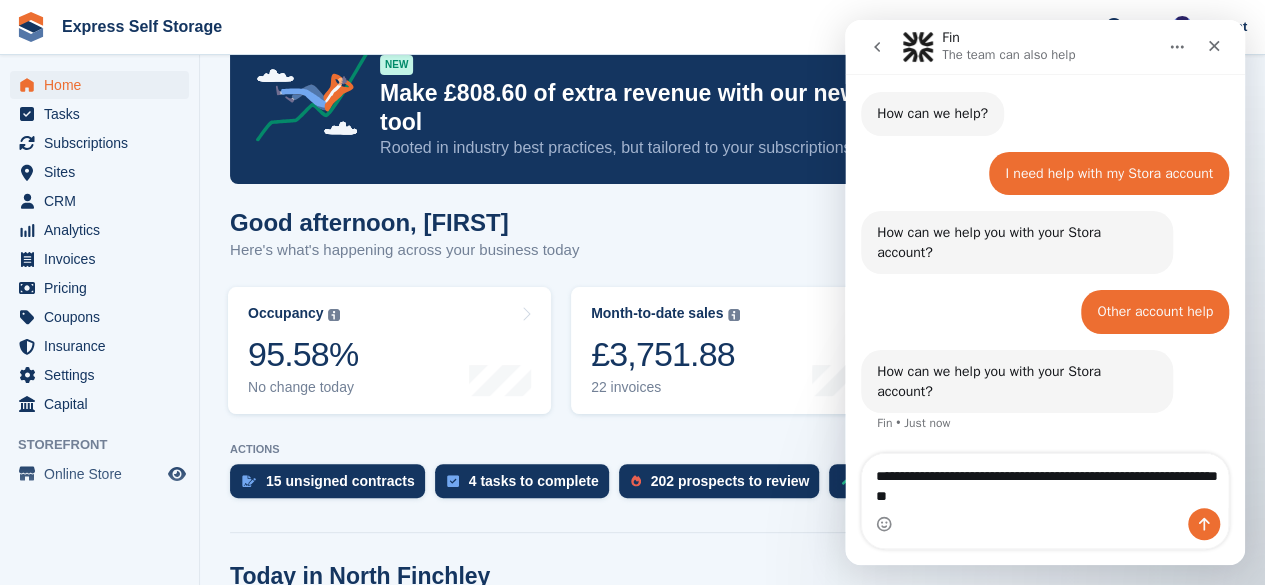 click on "**********" at bounding box center [1045, 481] 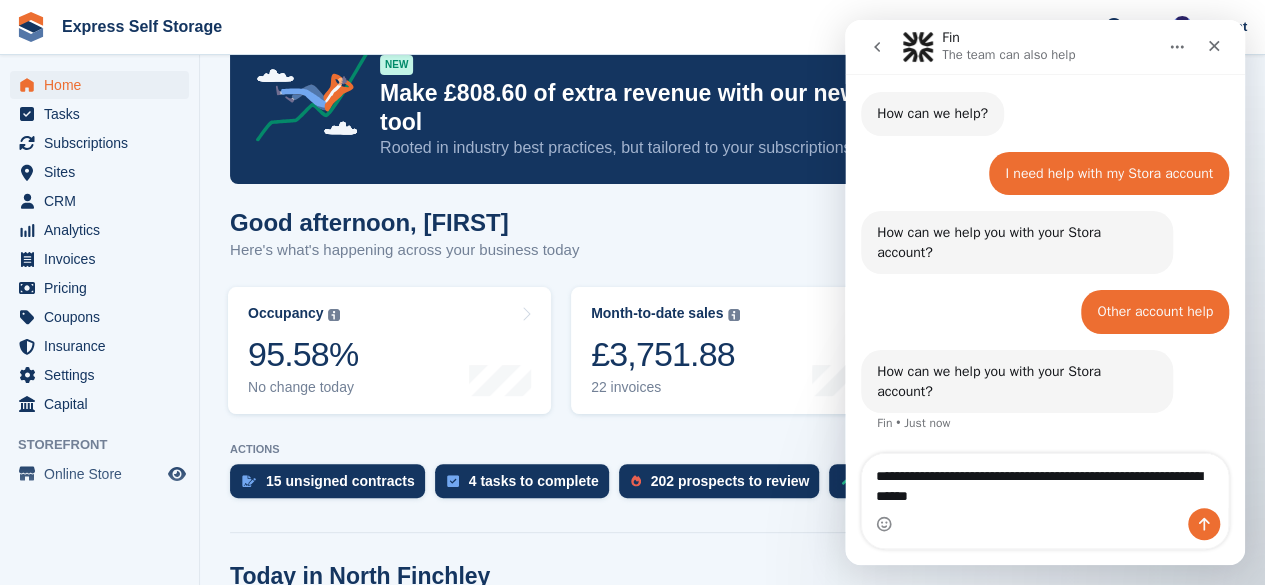click on "**********" at bounding box center [1045, 481] 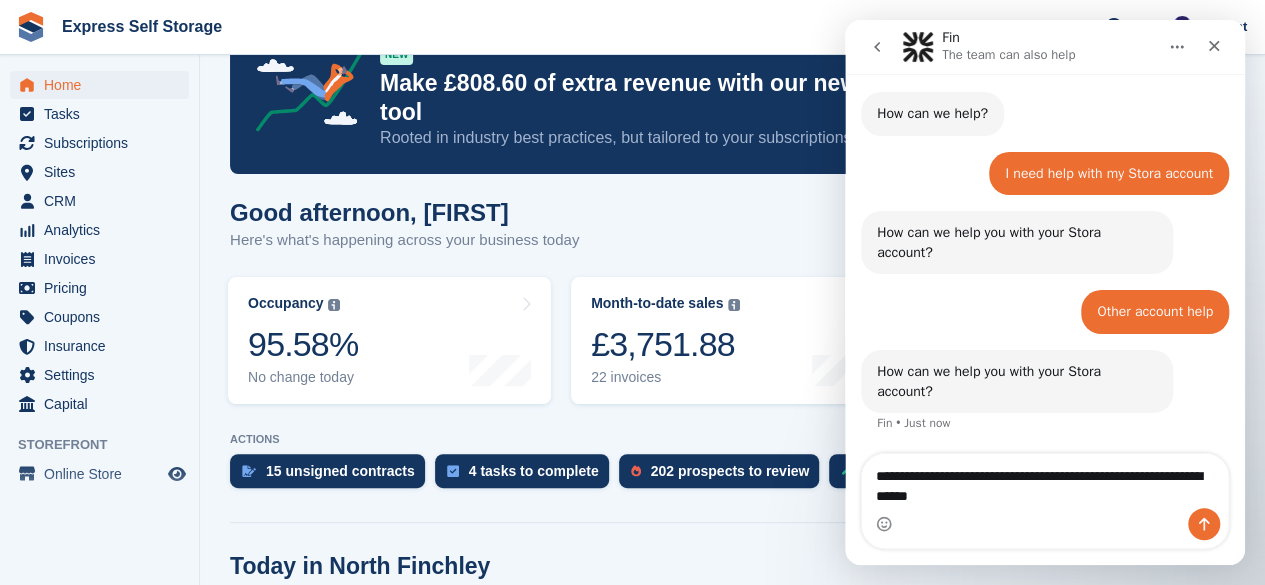 scroll, scrollTop: 72, scrollLeft: 0, axis: vertical 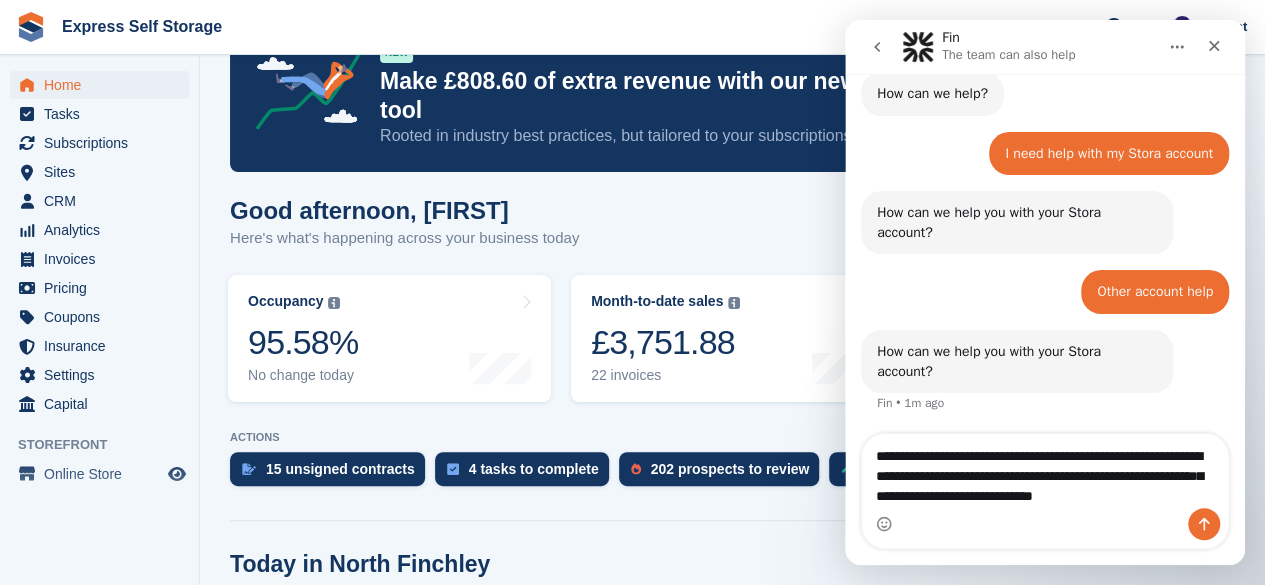 type on "**********" 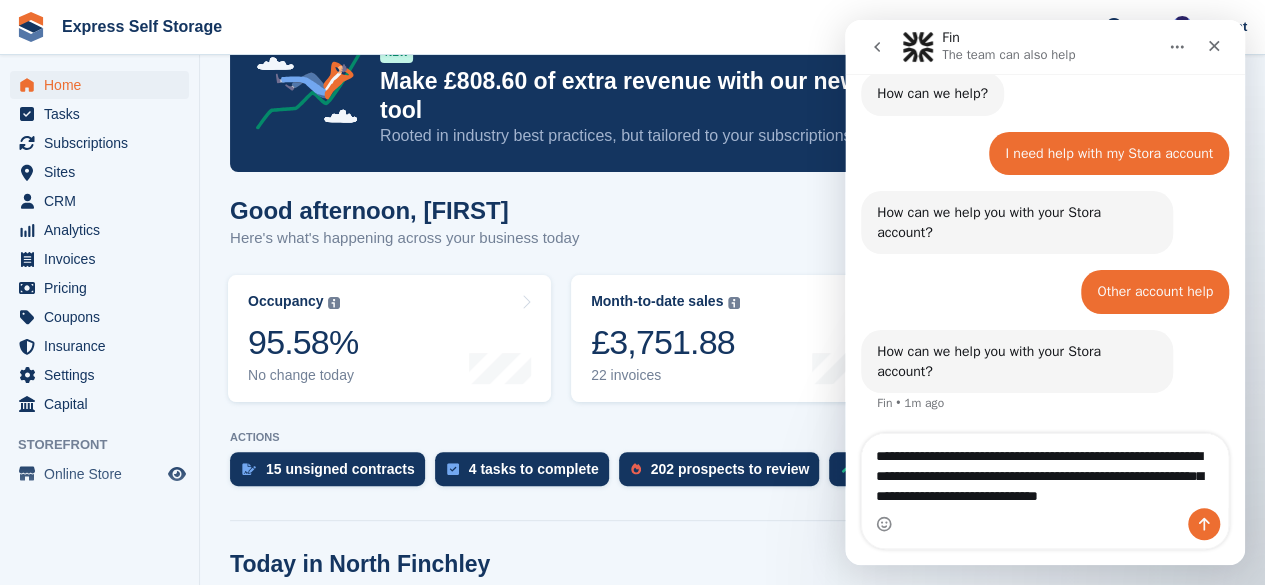 type 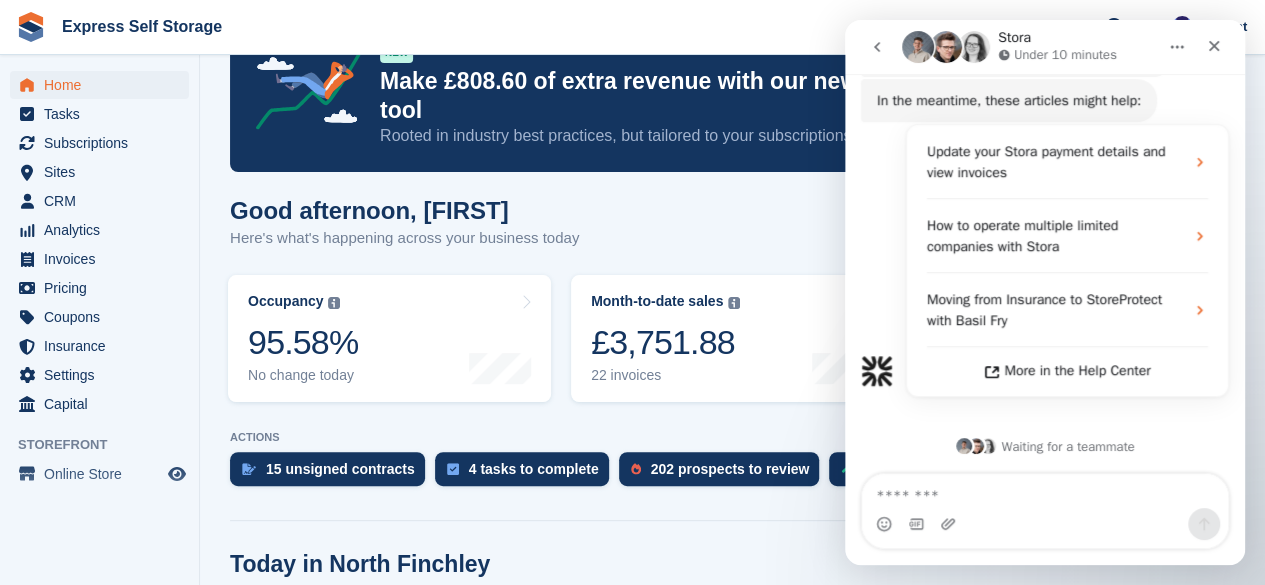 scroll, scrollTop: 576, scrollLeft: 0, axis: vertical 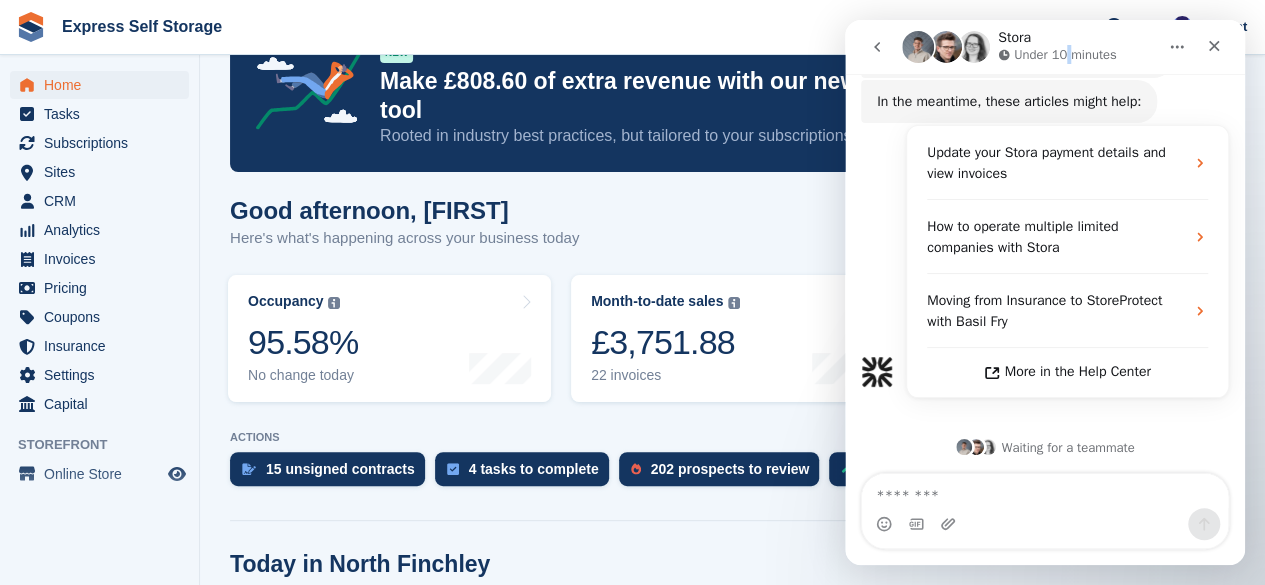 drag, startPoint x: 1067, startPoint y: 25, endPoint x: 1069, endPoint y: 57, distance: 32.06244 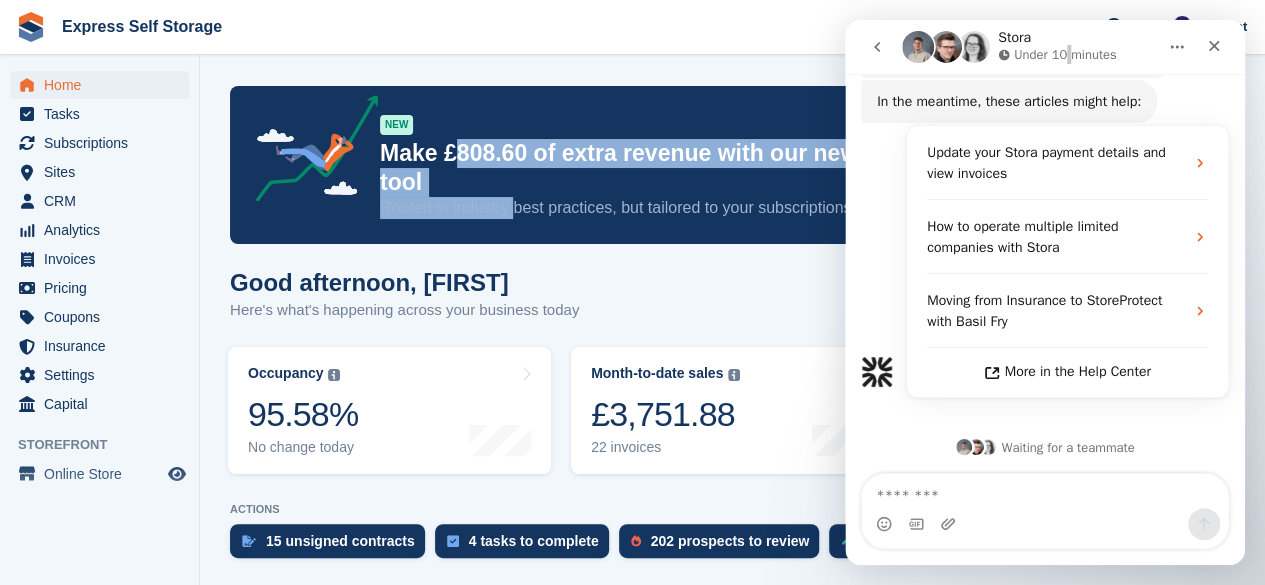 drag, startPoint x: 451, startPoint y: 157, endPoint x: 518, endPoint y: 171, distance: 68.44706 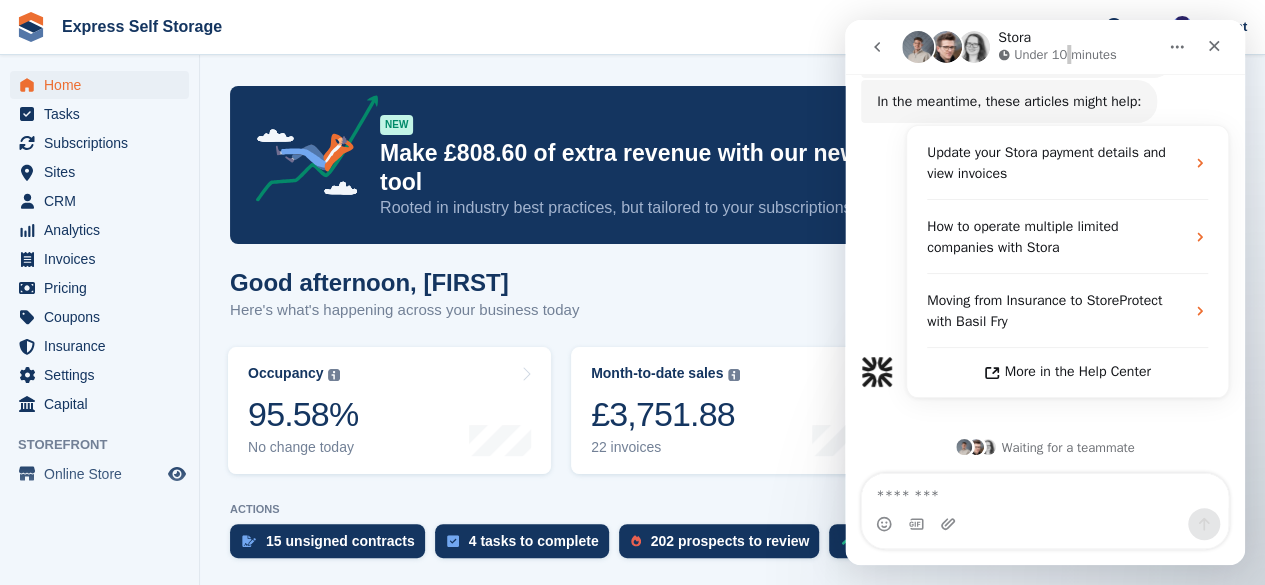 click on "Rooted in industry best practices, but tailored to your subscriptions." at bounding box center (720, 208) 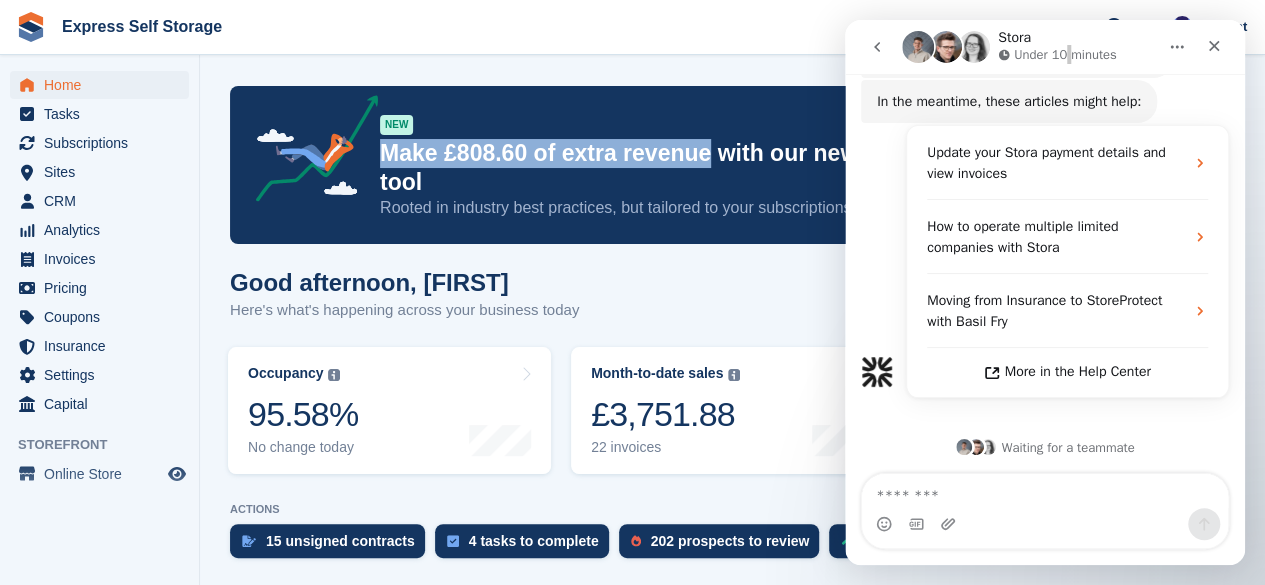 drag, startPoint x: 702, startPoint y: 155, endPoint x: 382, endPoint y: 166, distance: 320.189 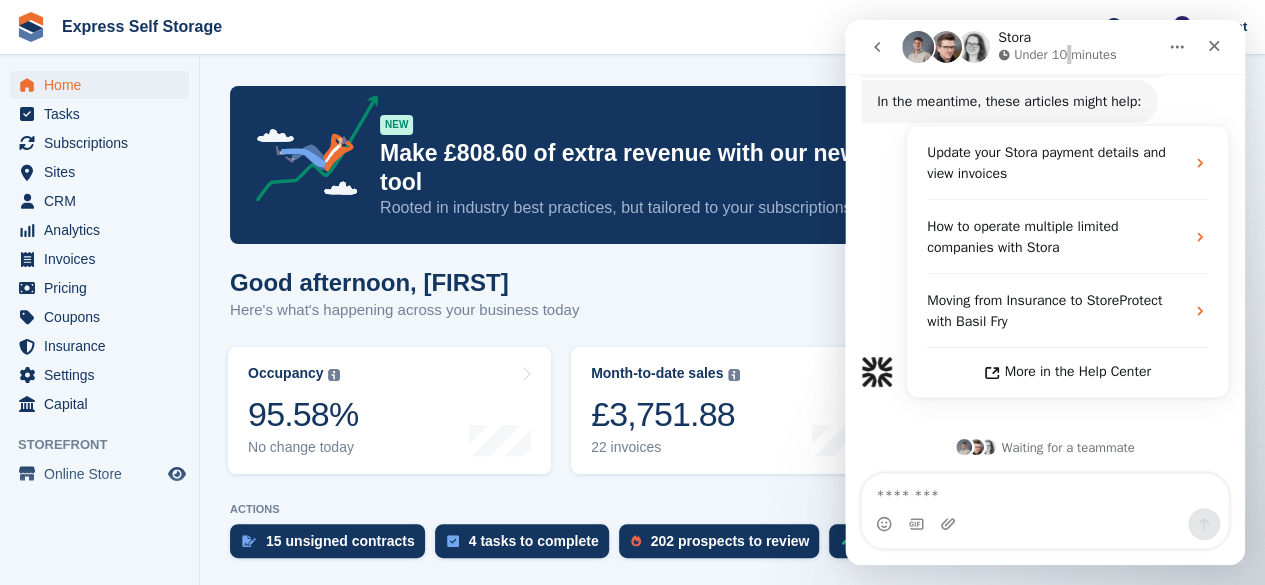 click on "NEW
Make £808.60 of extra revenue with our new price increases tool
Rooted in industry best practices, but tailored to your subscriptions.
Check it out →" at bounding box center (732, 165) 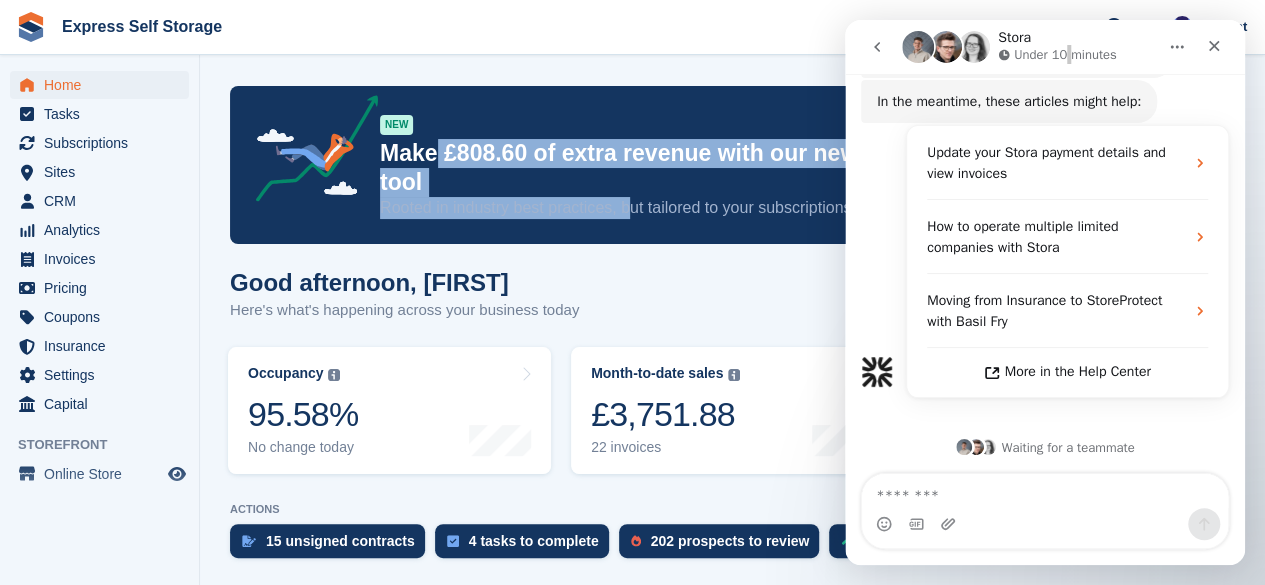 drag, startPoint x: 440, startPoint y: 149, endPoint x: 636, endPoint y: 198, distance: 202.03218 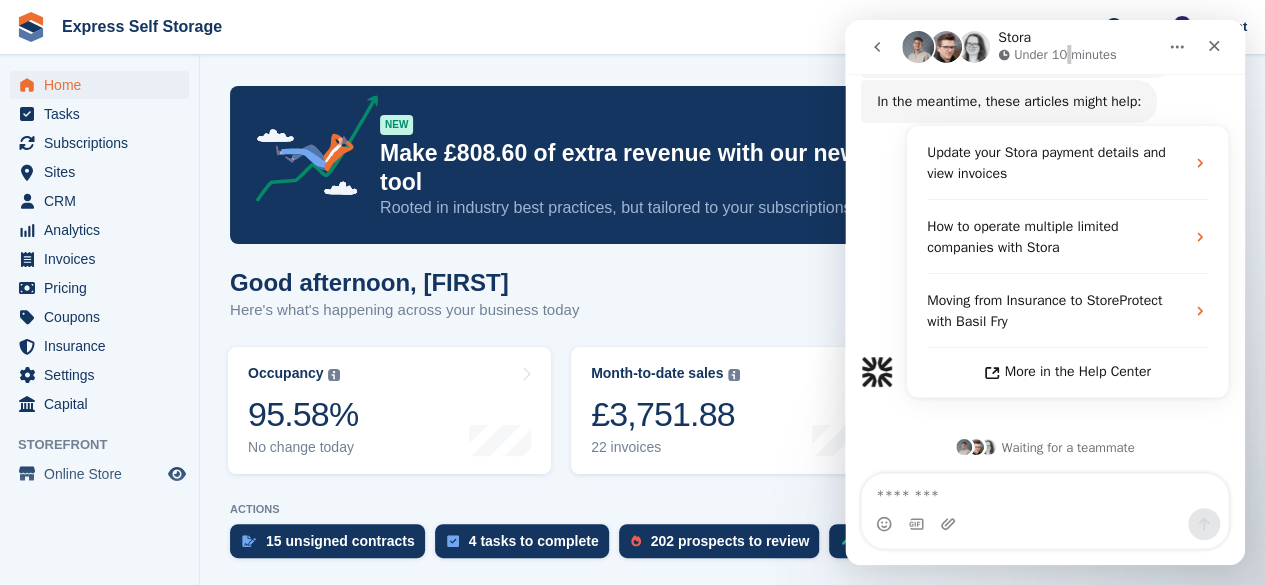 drag, startPoint x: 383, startPoint y: 138, endPoint x: 473, endPoint y: 231, distance: 129.41792 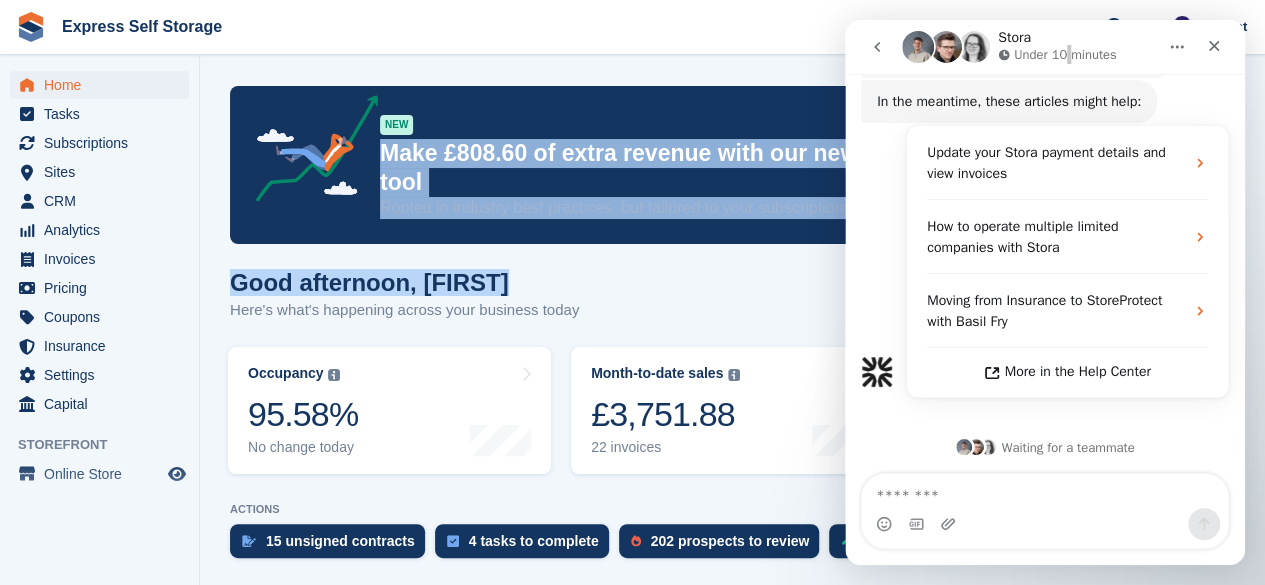 drag, startPoint x: 384, startPoint y: 155, endPoint x: 684, endPoint y: 227, distance: 308.51904 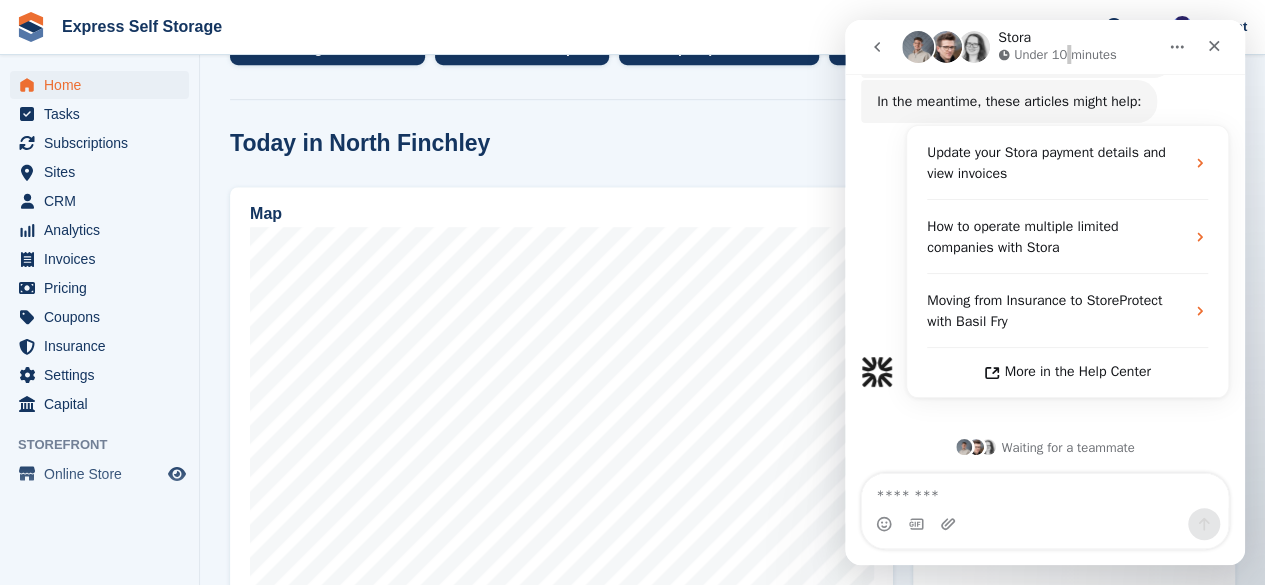 scroll, scrollTop: 637, scrollLeft: 0, axis: vertical 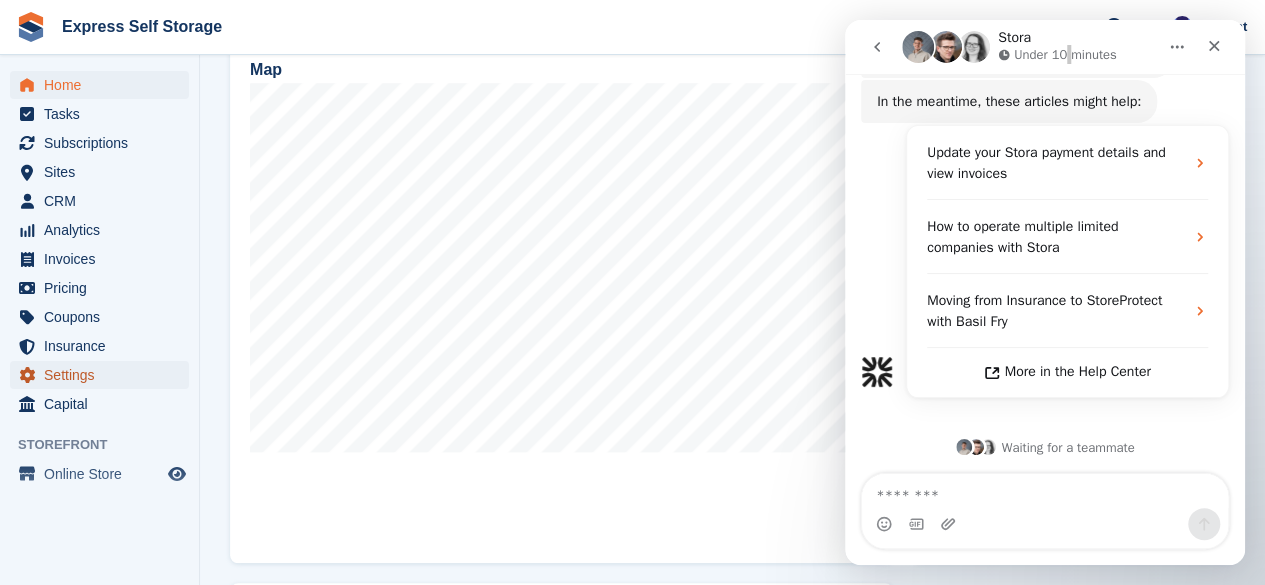 click on "Settings" at bounding box center (104, 375) 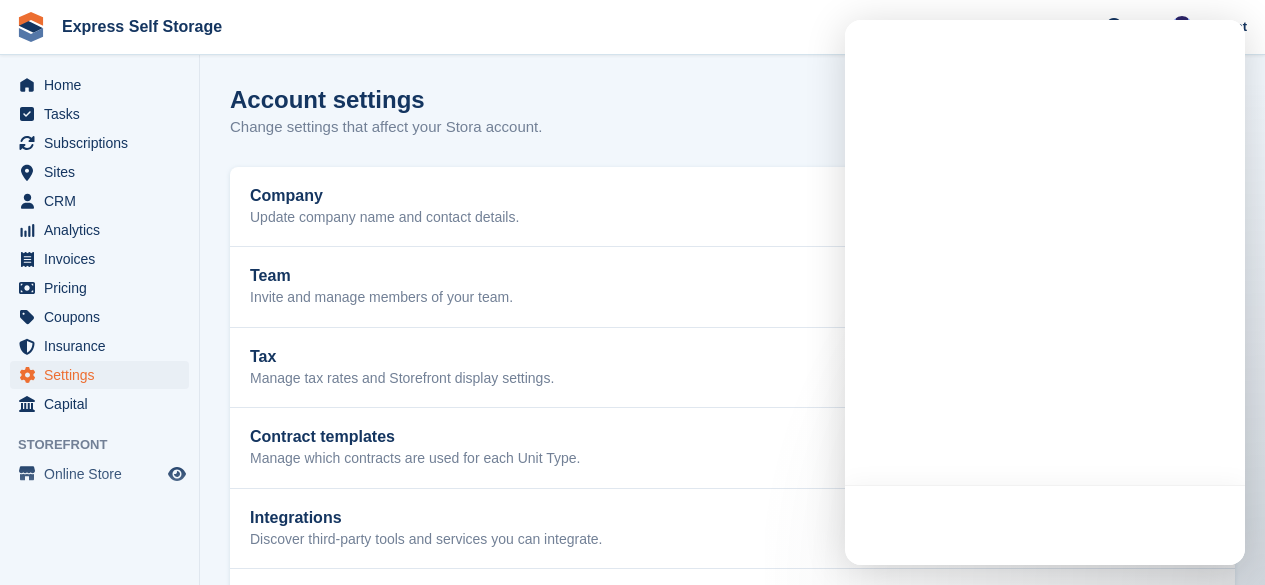 scroll, scrollTop: 0, scrollLeft: 0, axis: both 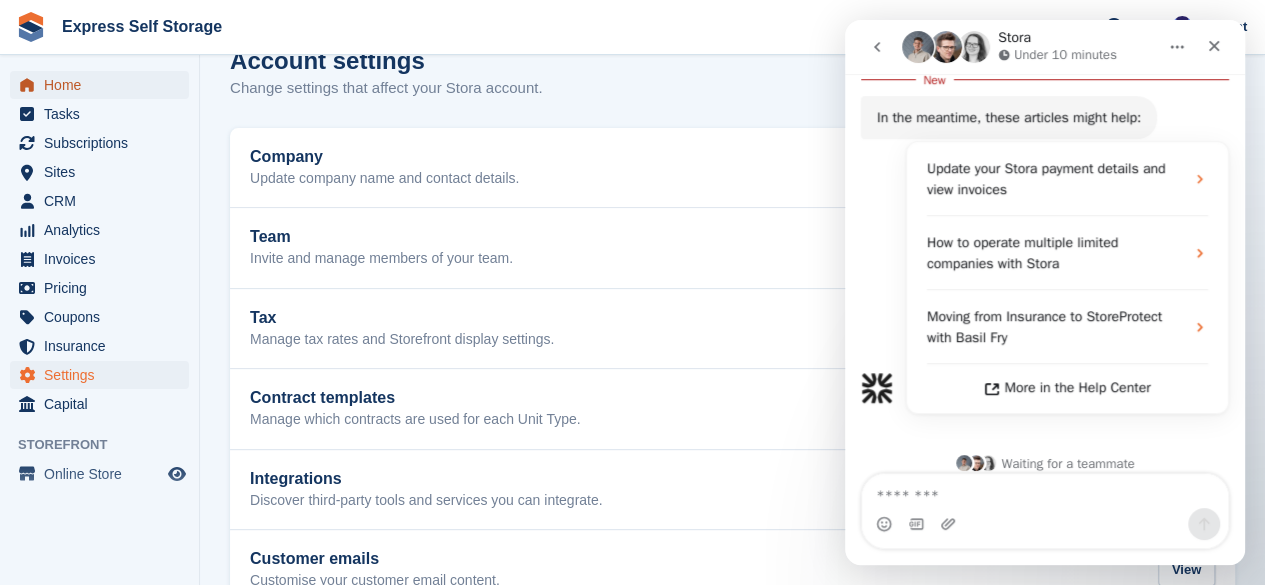 click on "Home" at bounding box center [104, 85] 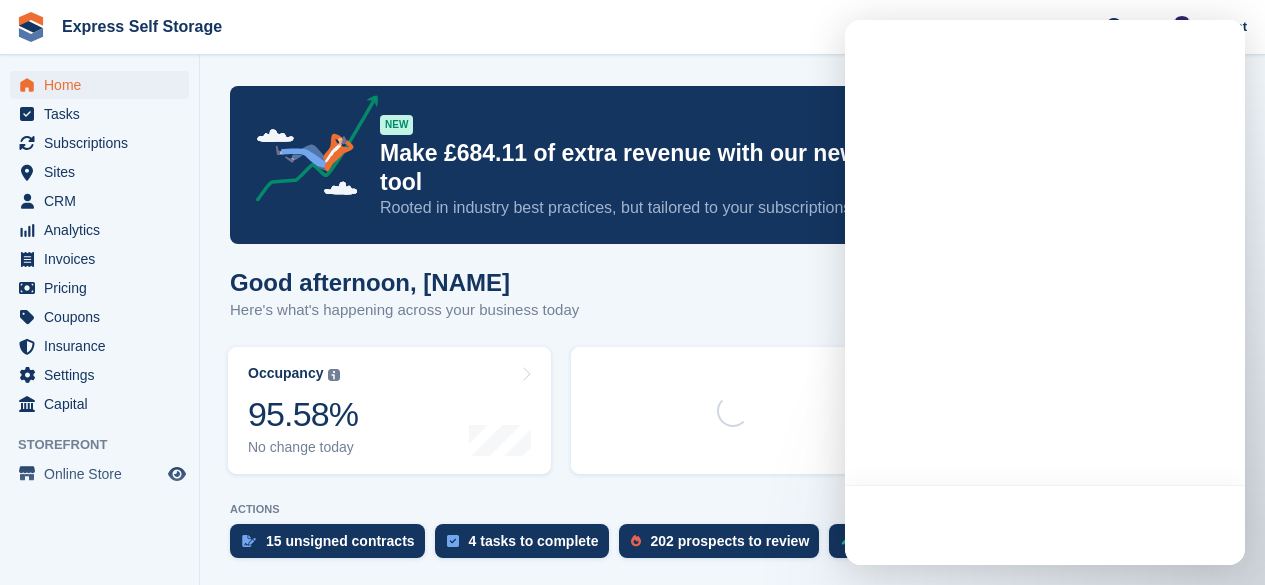 scroll, scrollTop: 0, scrollLeft: 0, axis: both 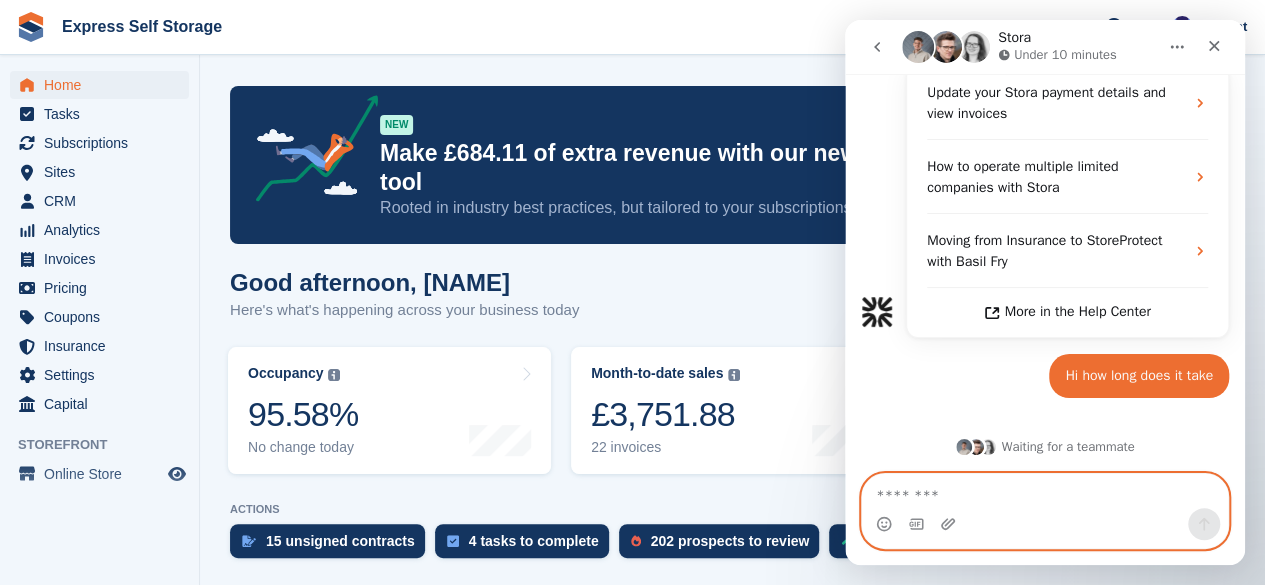 click at bounding box center [1045, 491] 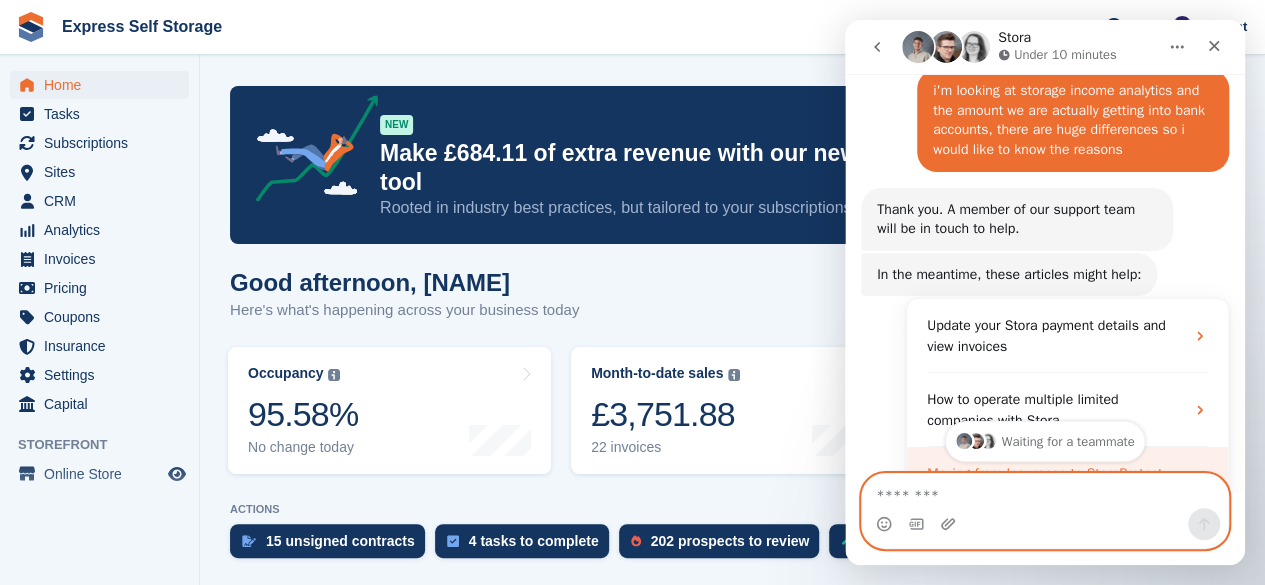scroll, scrollTop: 636, scrollLeft: 0, axis: vertical 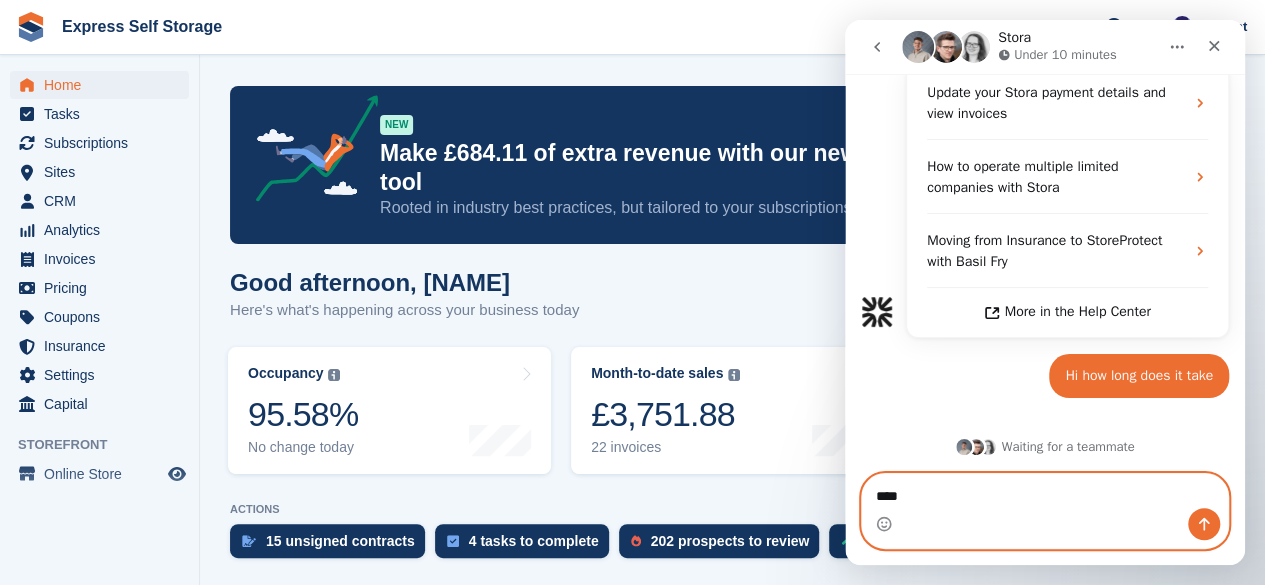 type on "*****" 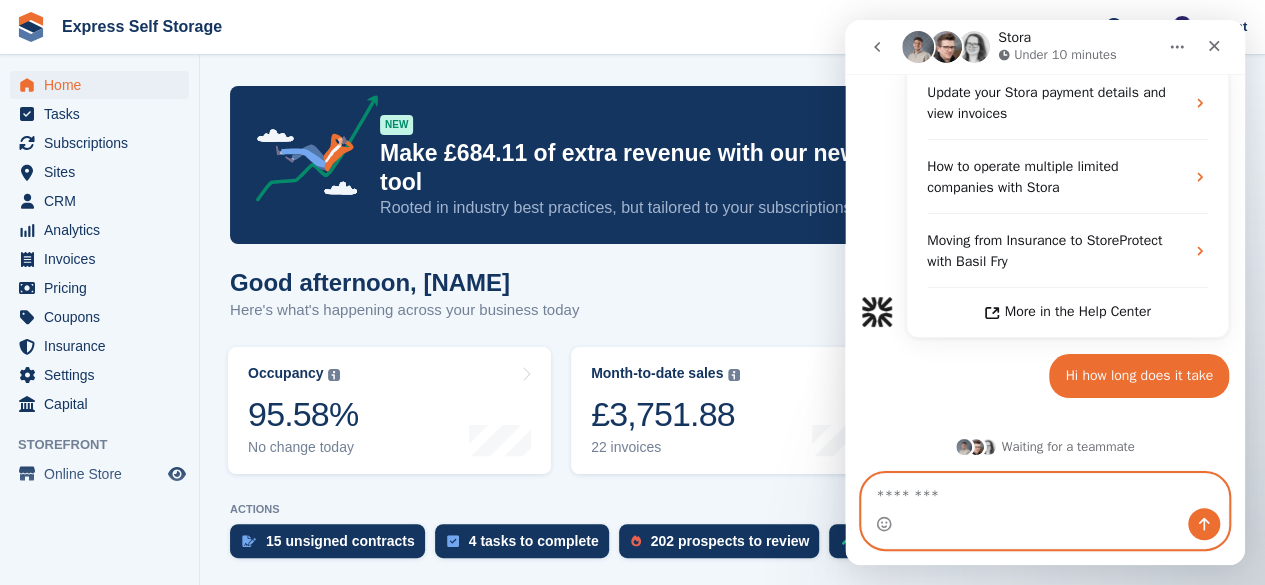 scroll, scrollTop: 681, scrollLeft: 0, axis: vertical 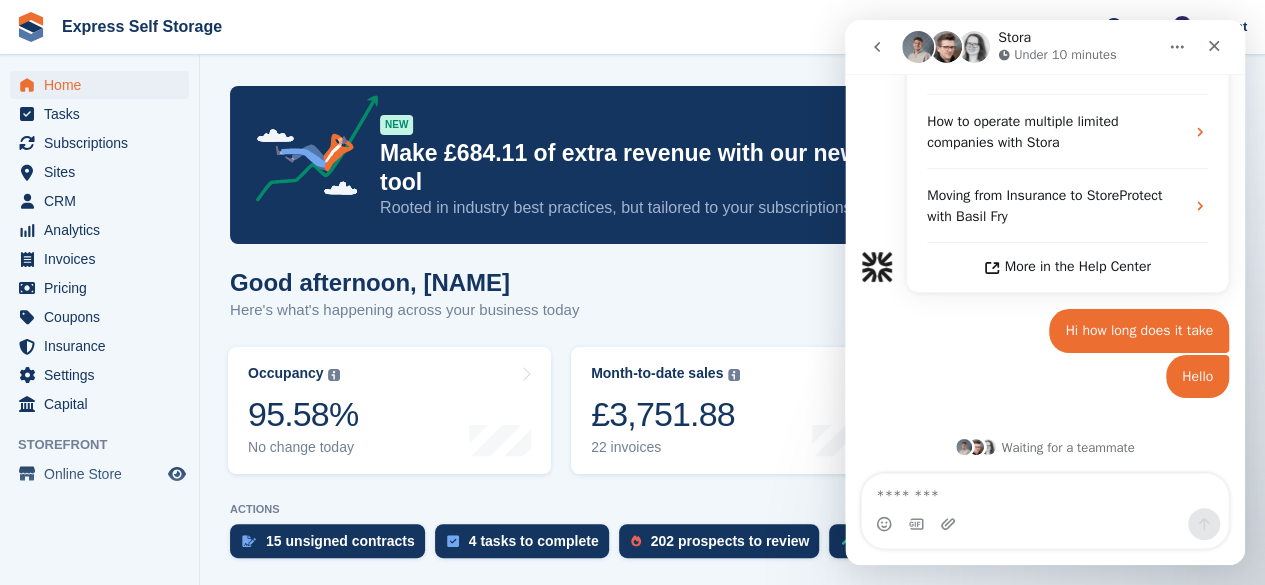 click on "Good afternoon, [NAME]
Here's what's happening across your business today" at bounding box center (732, 307) 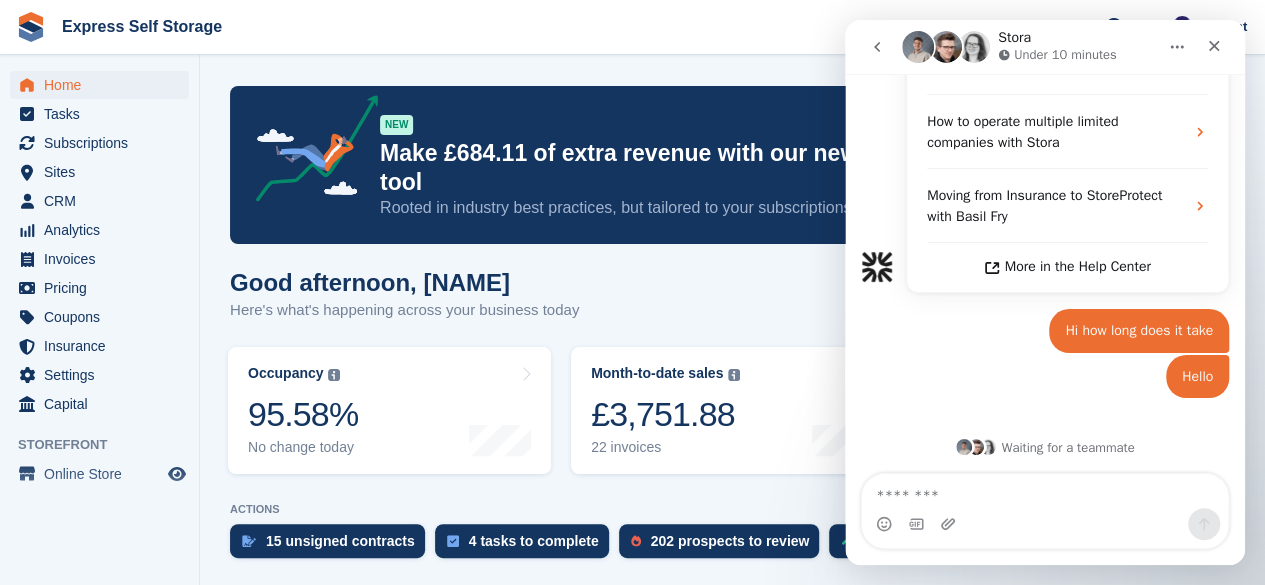 click 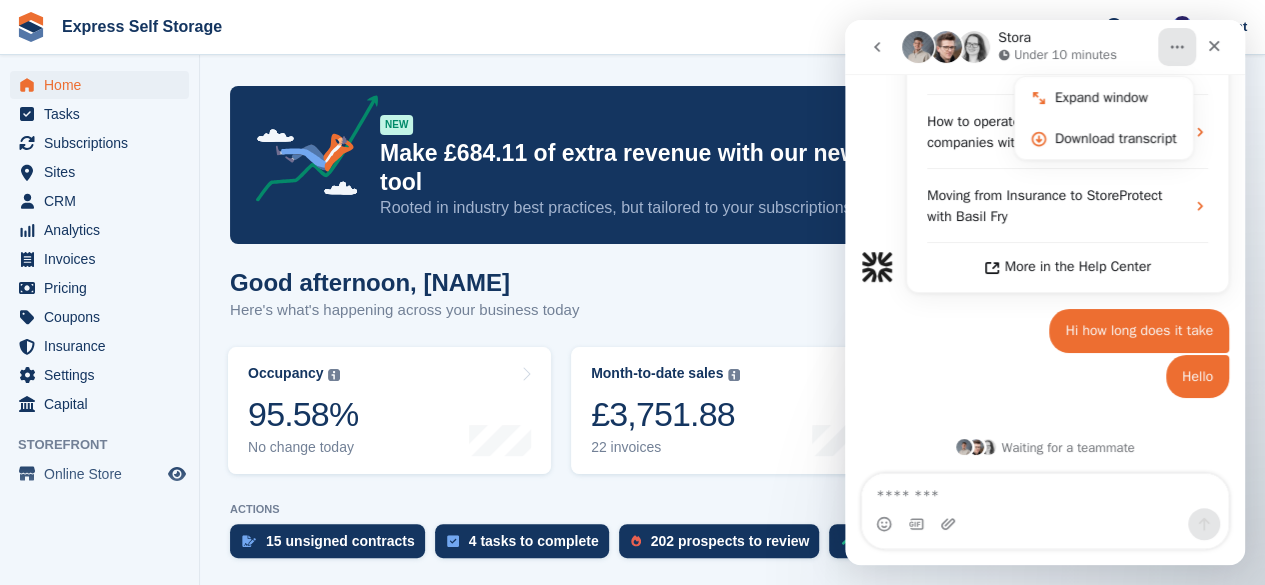 click on "NEW
Make £684.11 of extra revenue with our new price increases tool
Rooted in industry best practices, but tailored to your subscriptions.
Check it out →
Good afternoon, [NAME]
Here's what's happening across your business today
Occupancy
The percentage of all currently allocated units in terms of area. Includes units with occupied, repo or overlocked status. Trendline shows changes across last 30 days.
95.58%
No change today" at bounding box center (732, 1381) 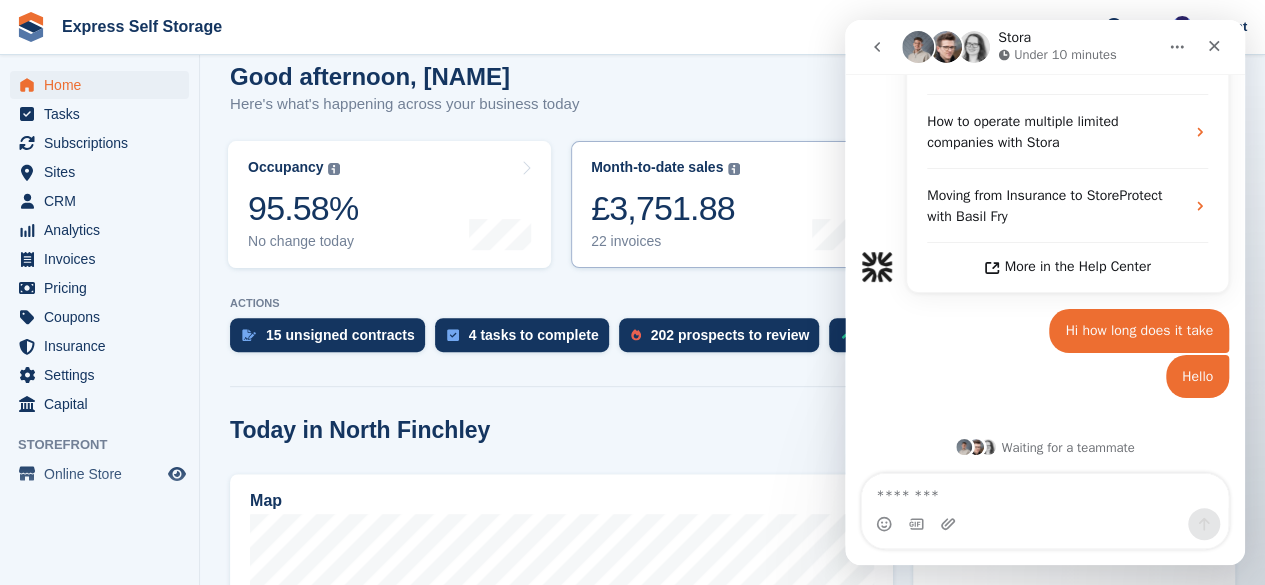 scroll, scrollTop: 254, scrollLeft: 0, axis: vertical 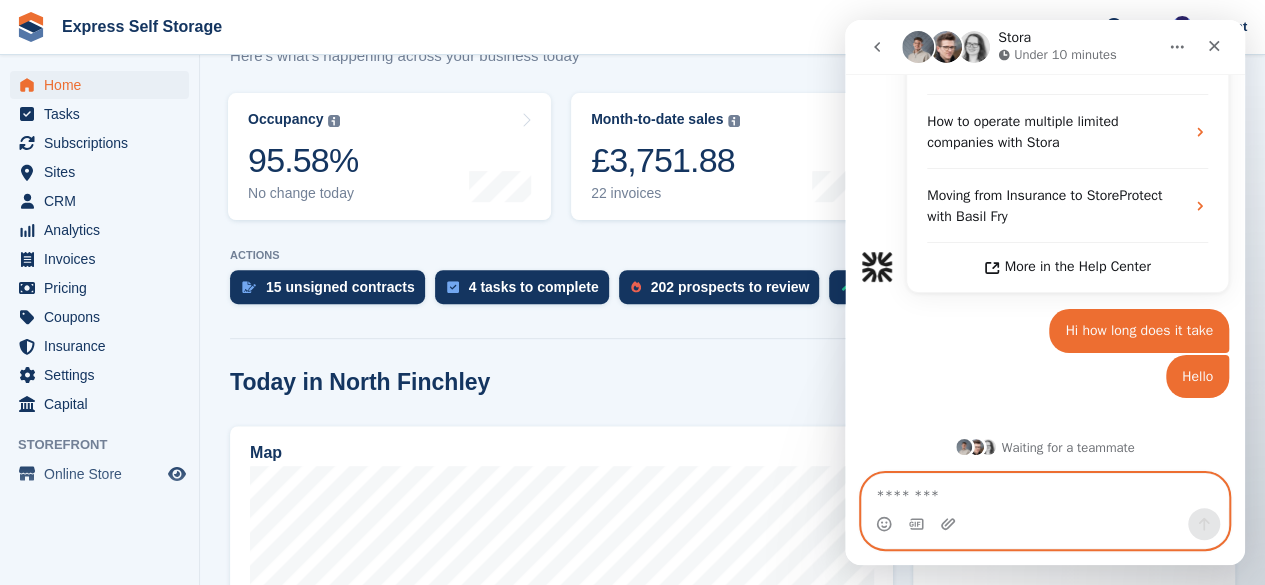 click at bounding box center [1045, 491] 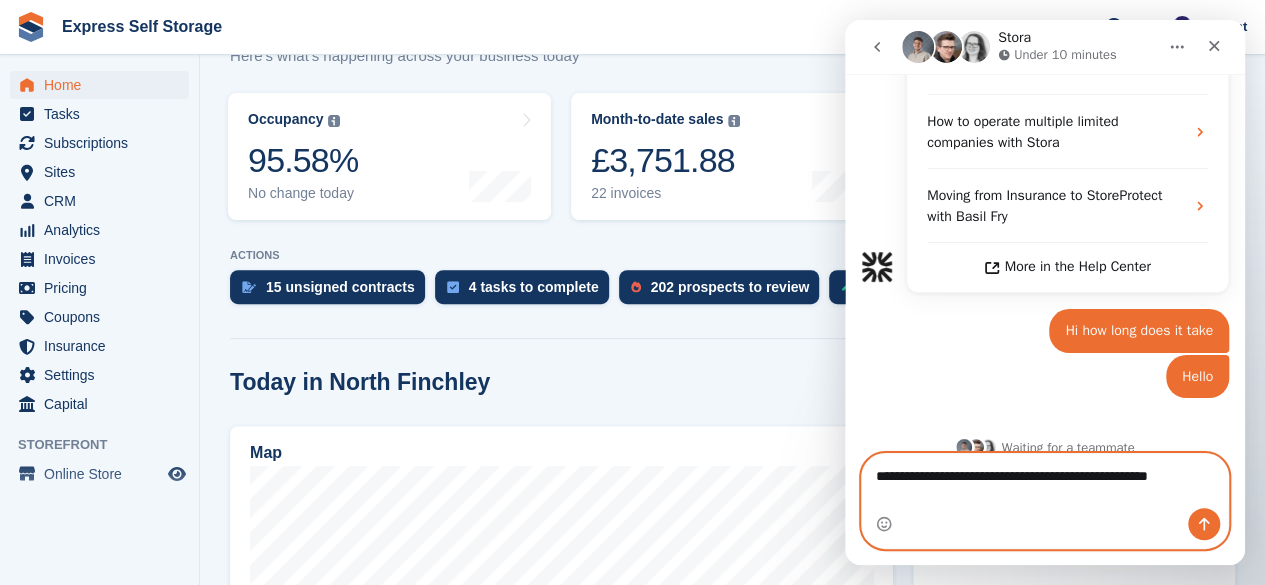 scroll, scrollTop: 701, scrollLeft: 0, axis: vertical 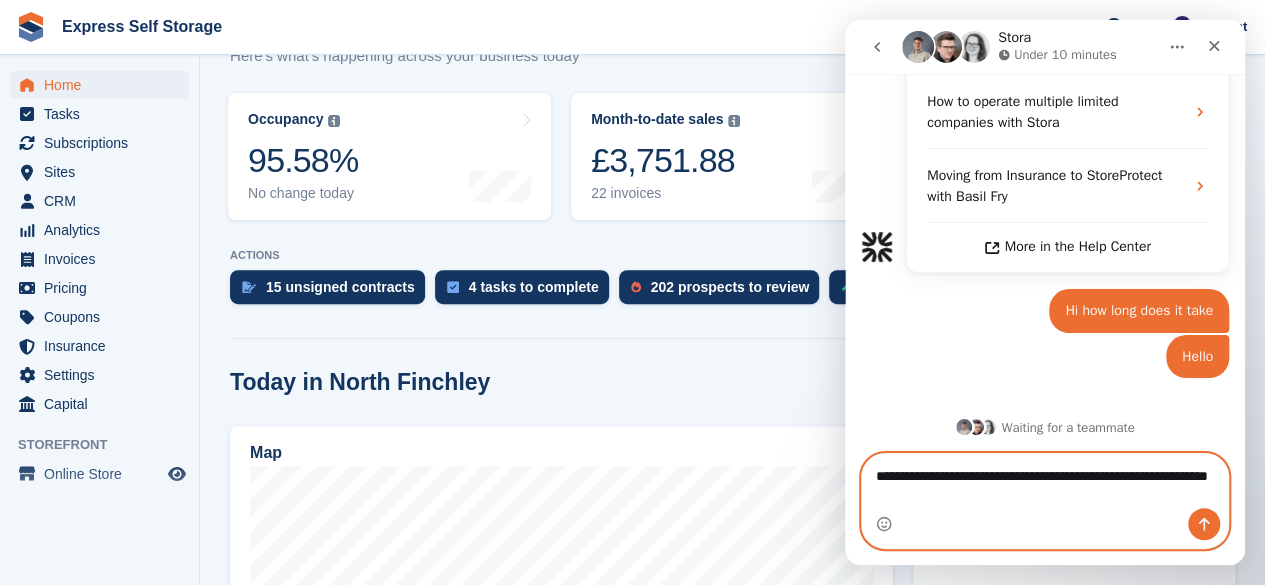 type on "**********" 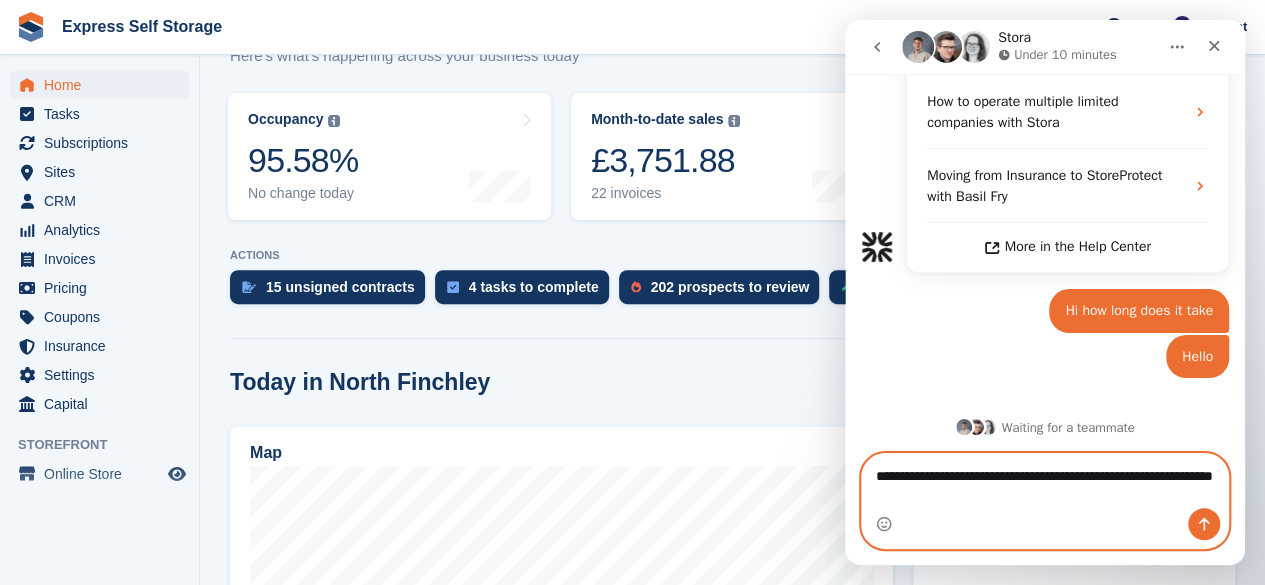 type 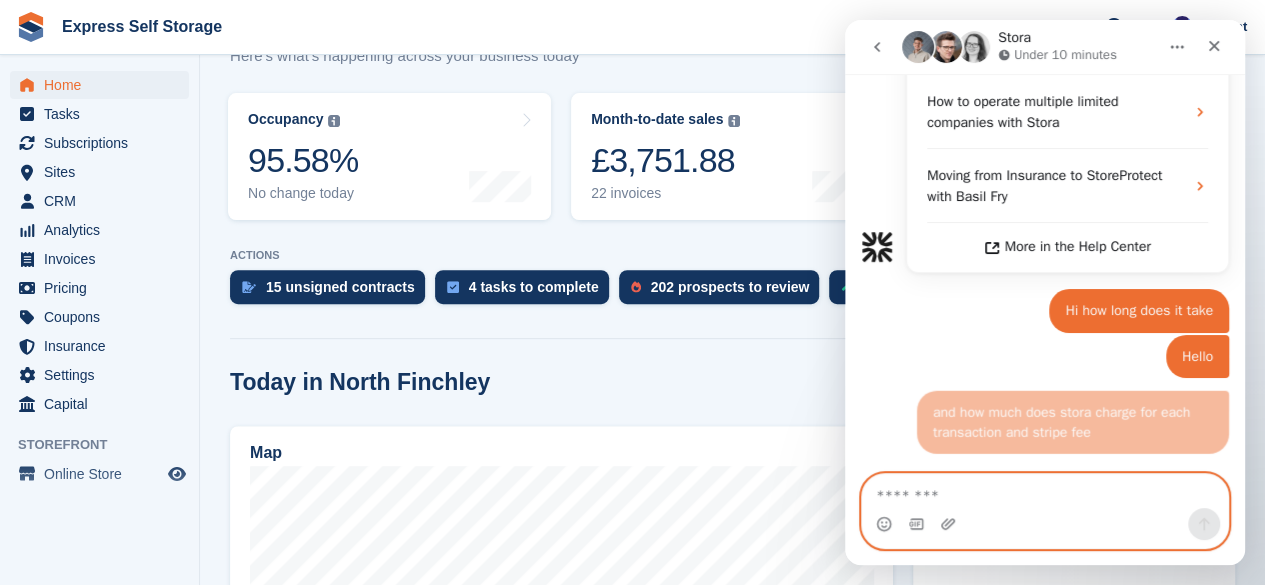 scroll, scrollTop: 746, scrollLeft: 0, axis: vertical 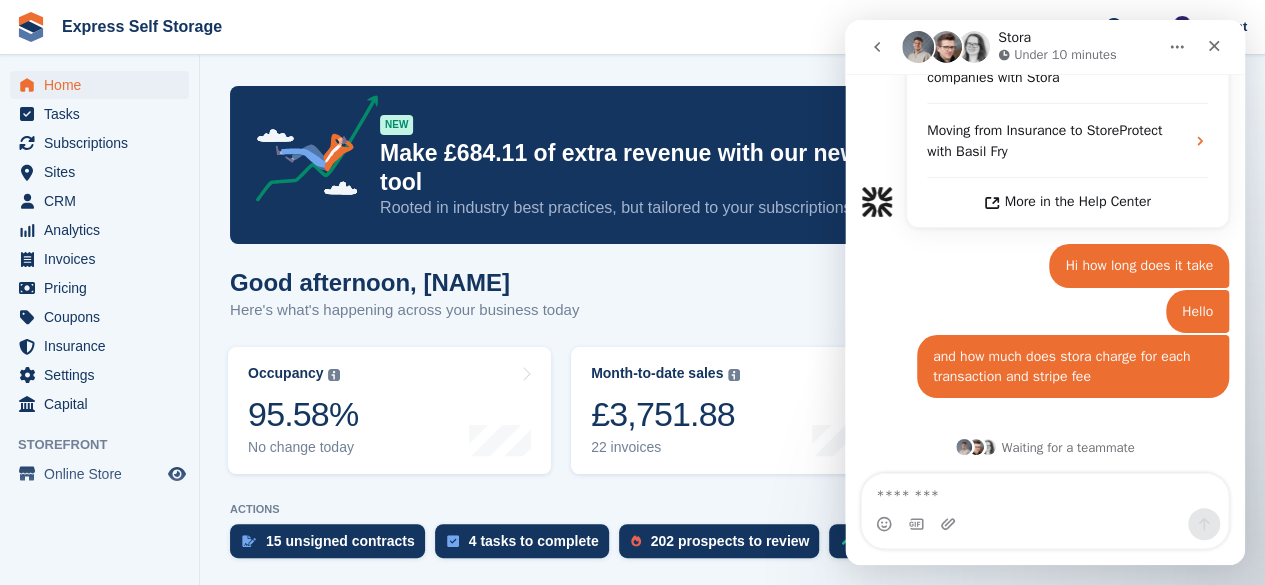click 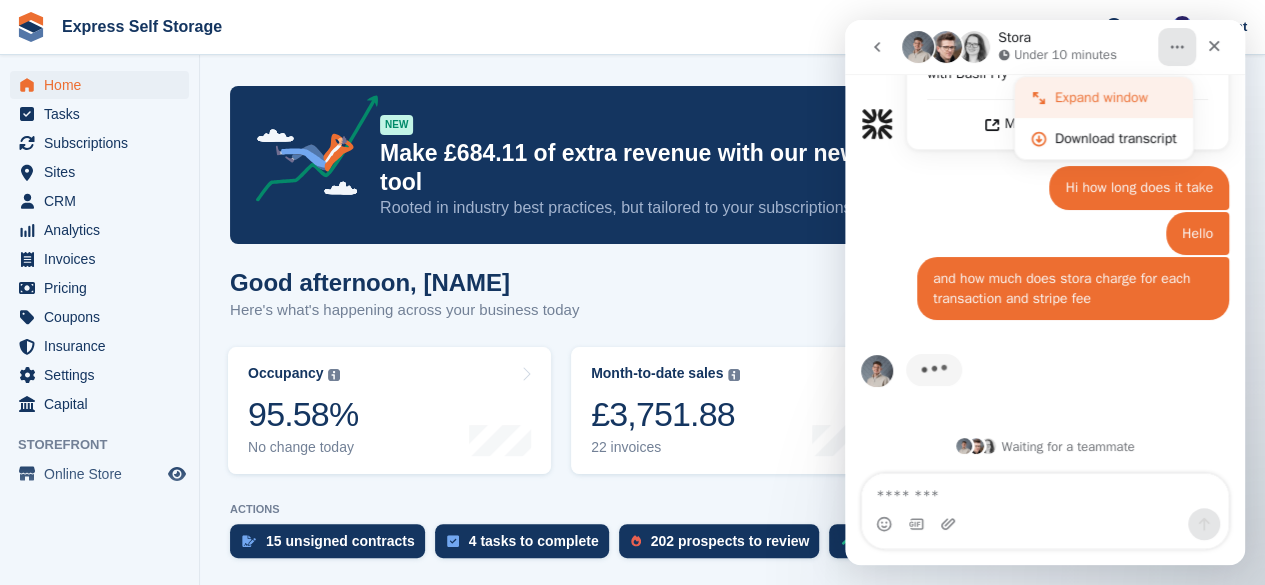 click on "Expand window" at bounding box center (1116, 97) 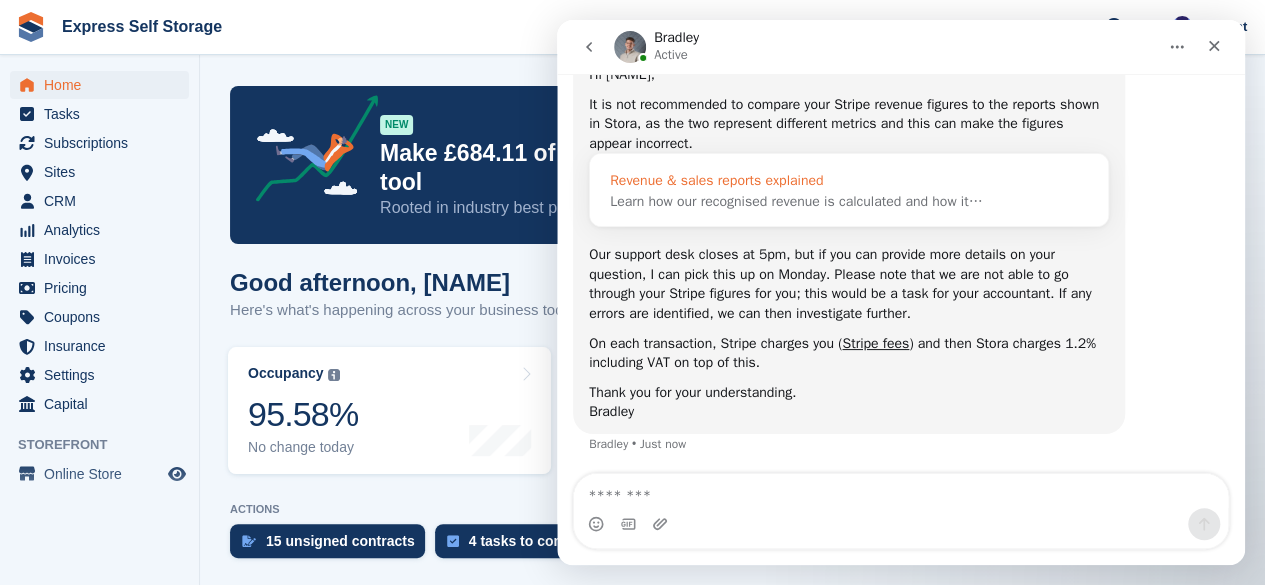 scroll, scrollTop: 926, scrollLeft: 0, axis: vertical 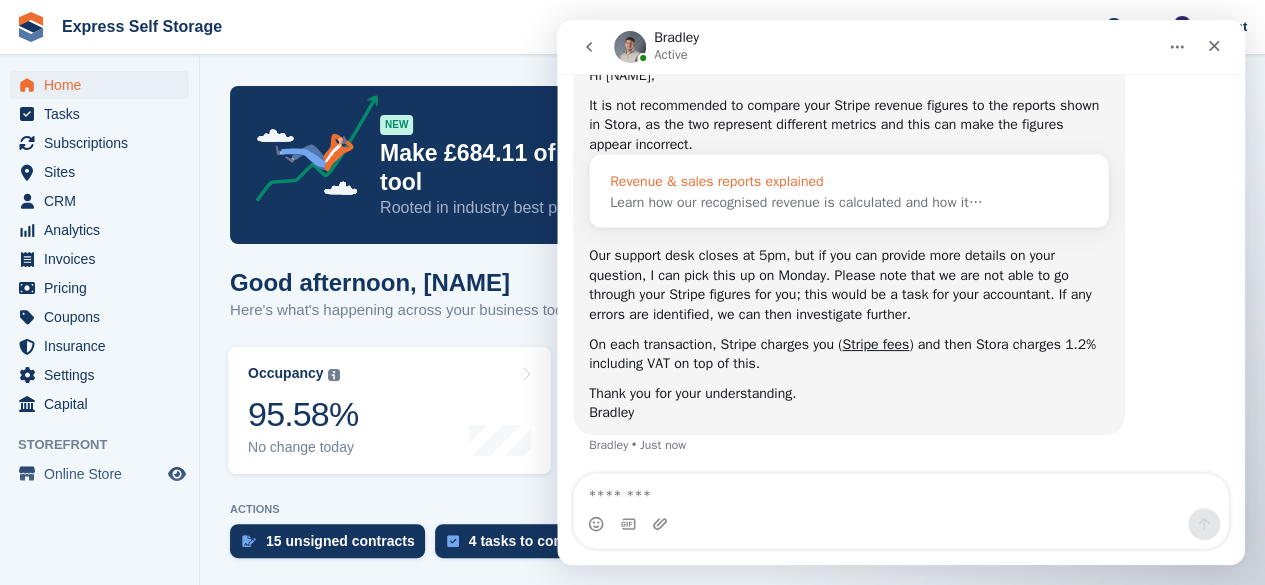 click on "Revenue & sales reports explained" at bounding box center [849, 181] 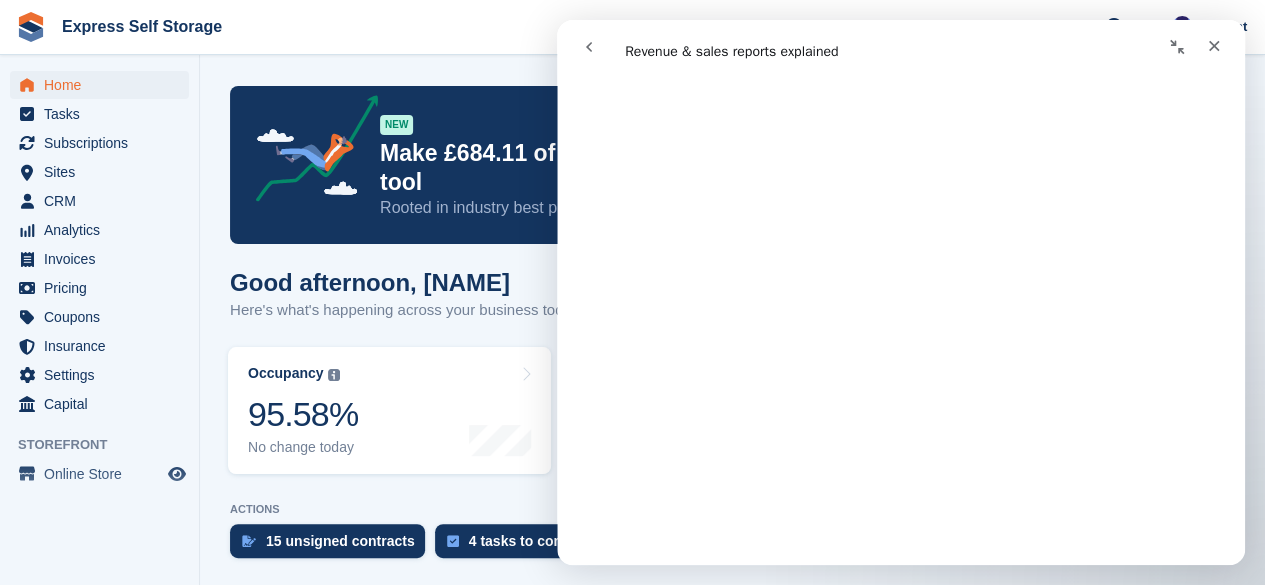 scroll, scrollTop: 1552, scrollLeft: 0, axis: vertical 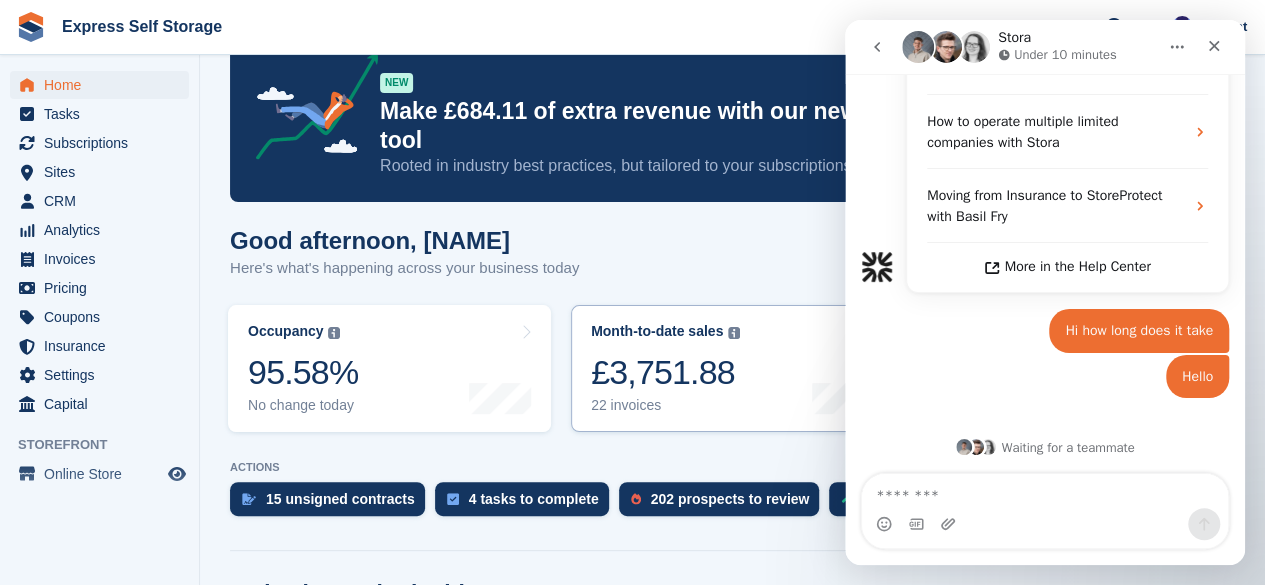 click on "£3,751.88" at bounding box center (665, 372) 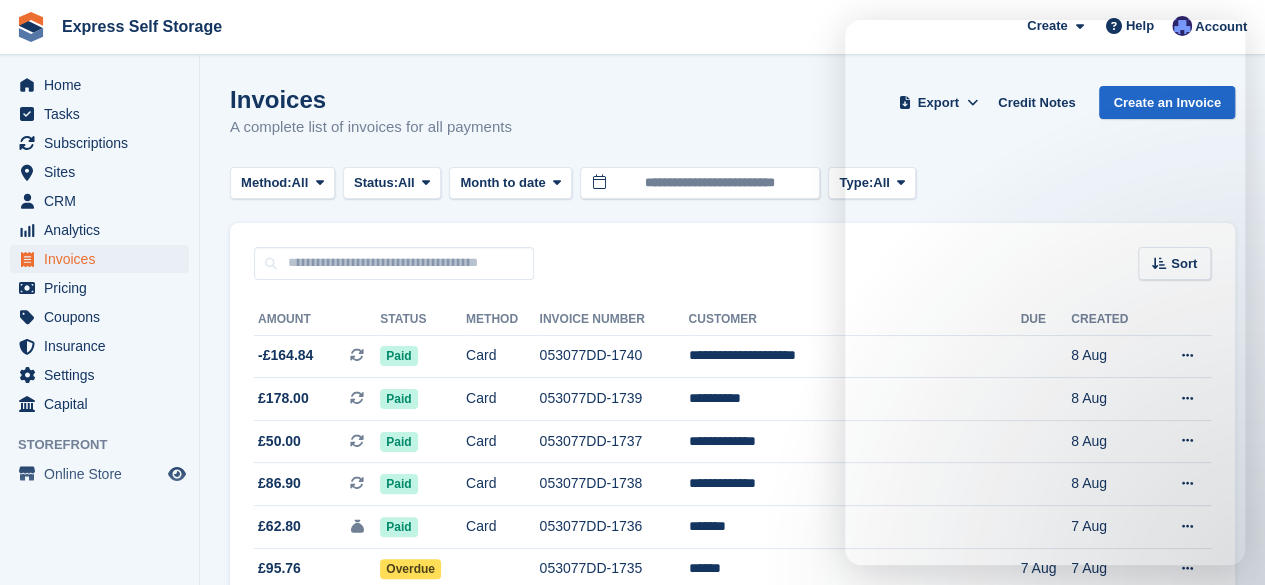 scroll, scrollTop: 80, scrollLeft: 0, axis: vertical 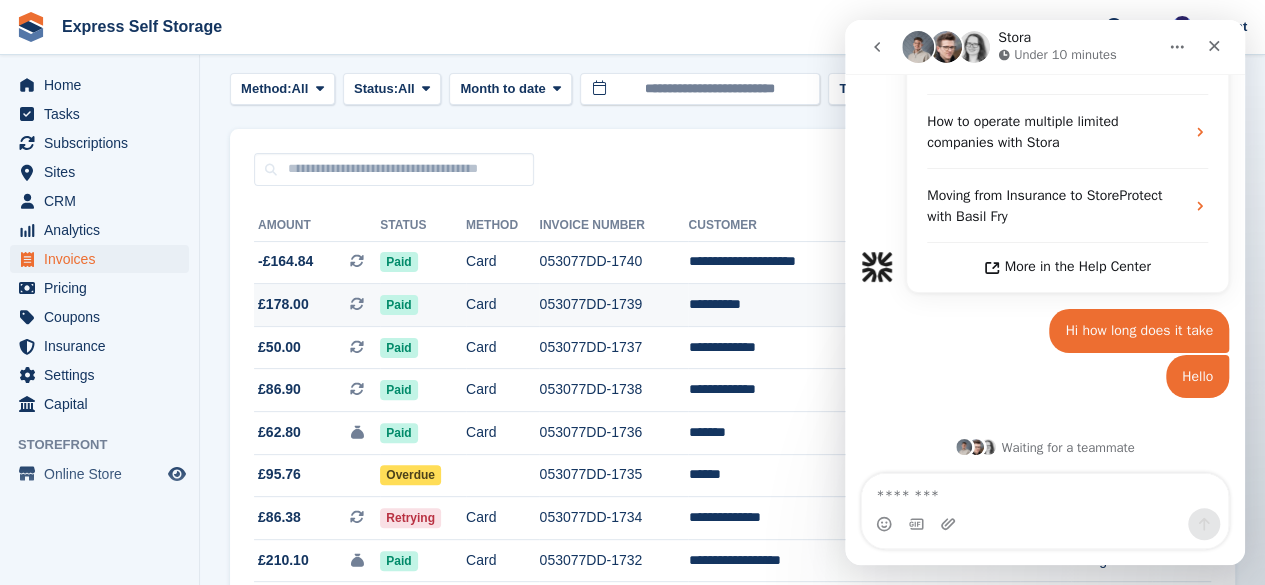 click on "Card" at bounding box center (503, 305) 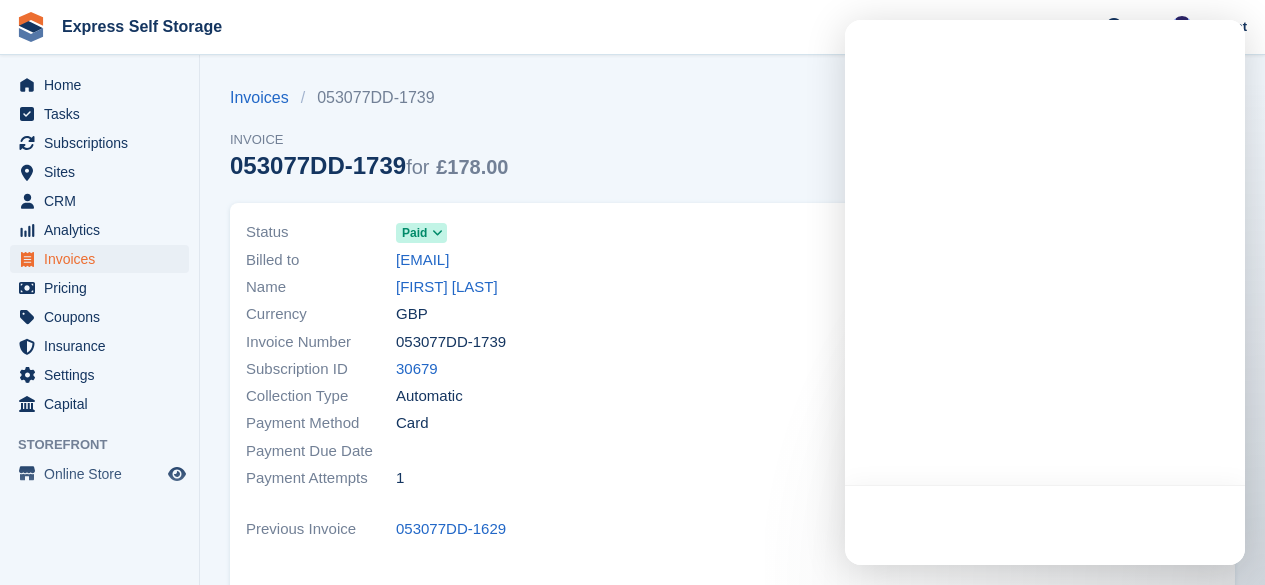 scroll, scrollTop: 0, scrollLeft: 0, axis: both 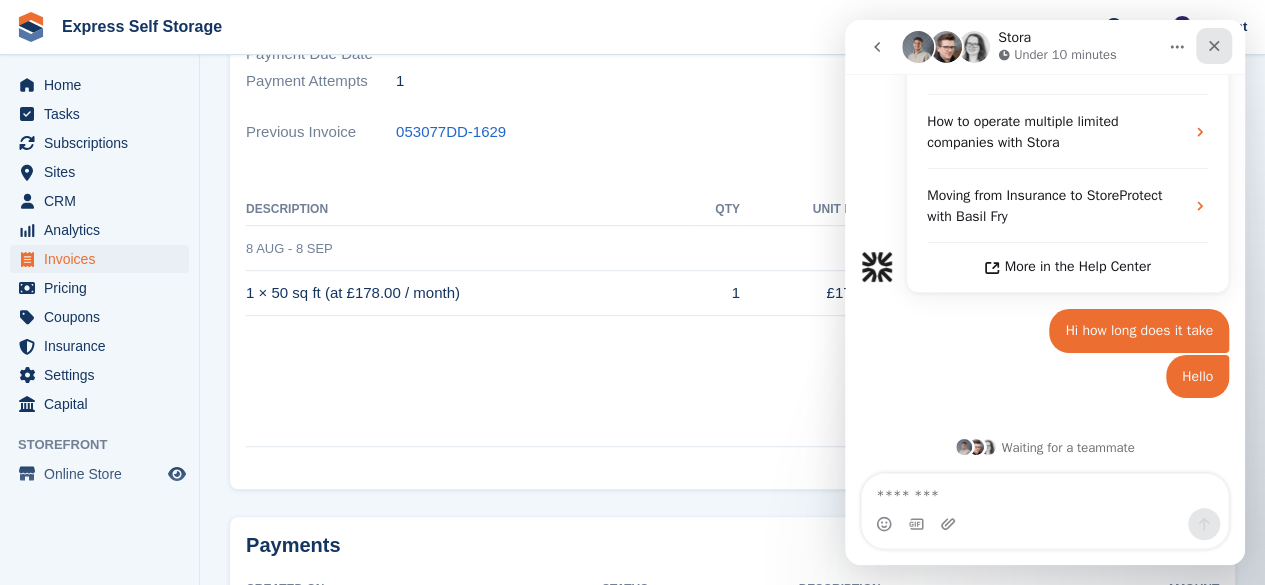 click 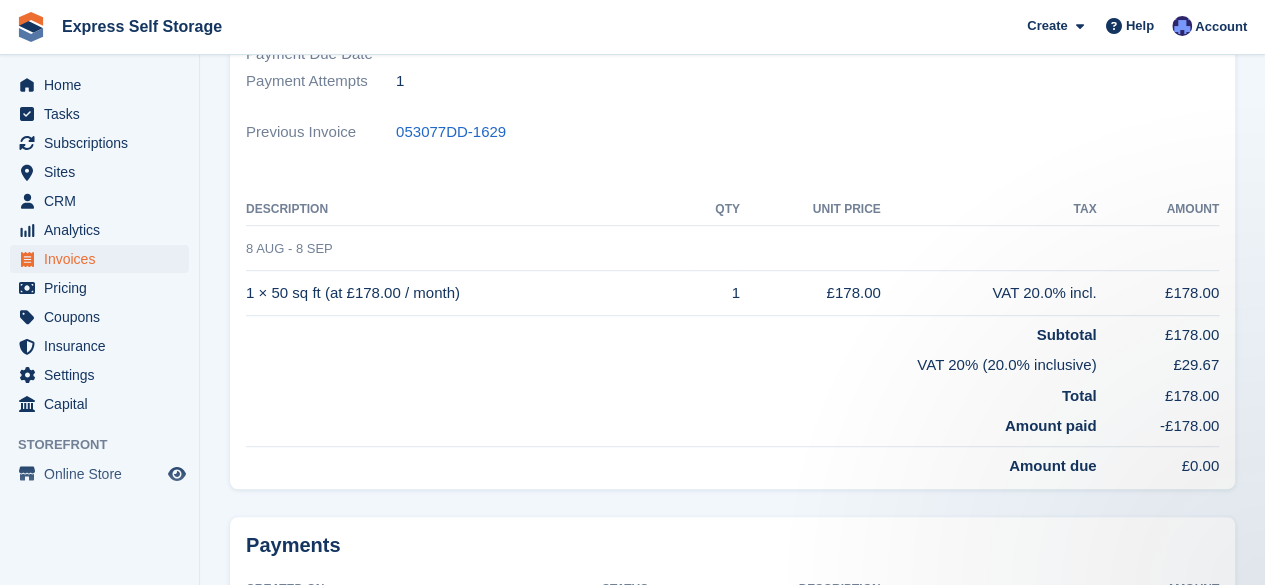 scroll, scrollTop: 0, scrollLeft: 0, axis: both 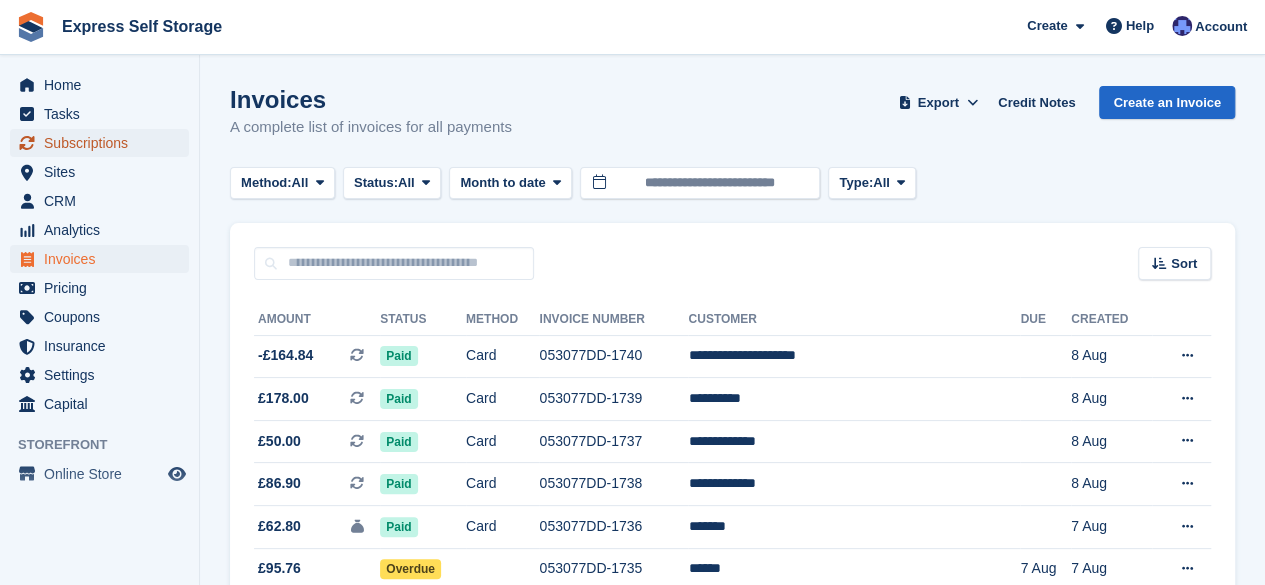 click on "Subscriptions" at bounding box center (104, 143) 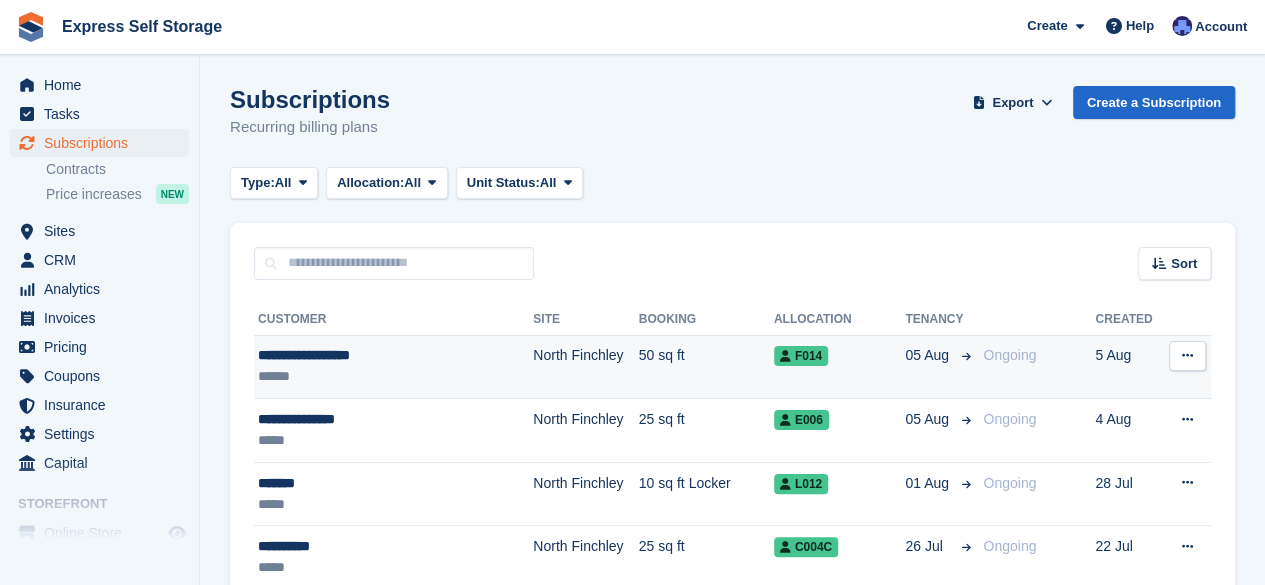 click on "**********" at bounding box center (375, 355) 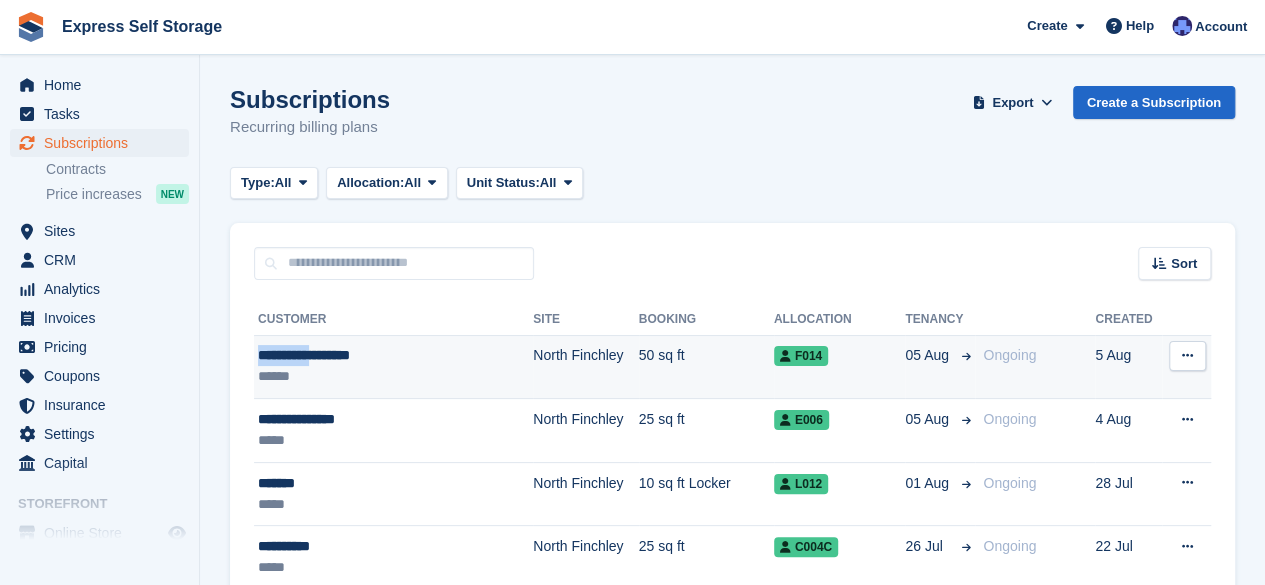 click on "**********" at bounding box center (375, 355) 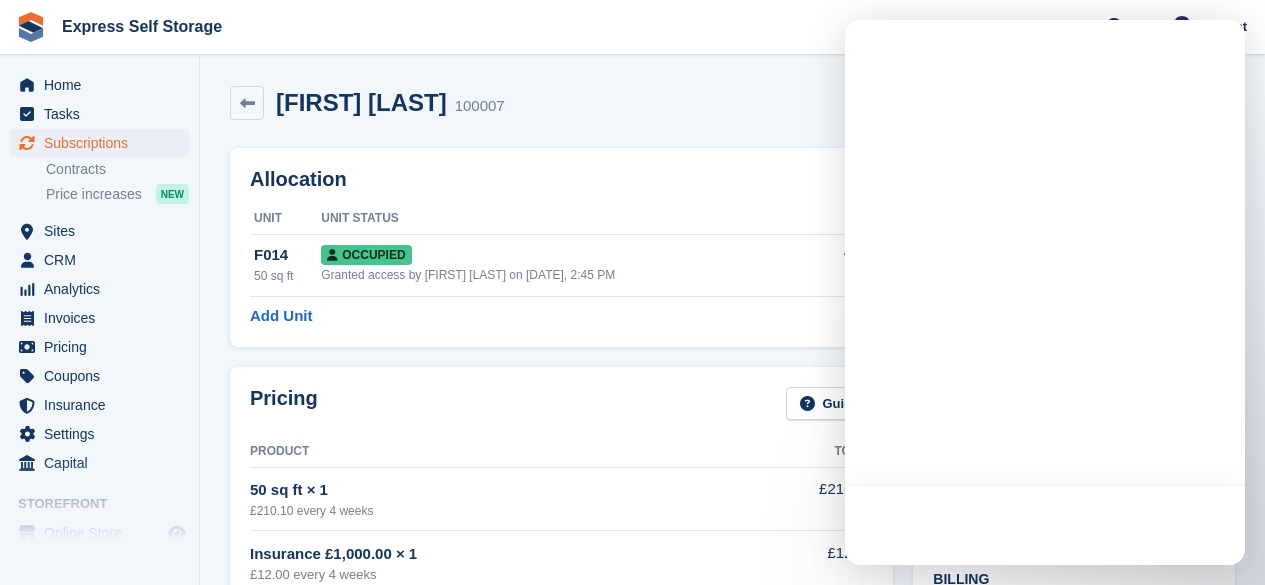 scroll, scrollTop: 0, scrollLeft: 0, axis: both 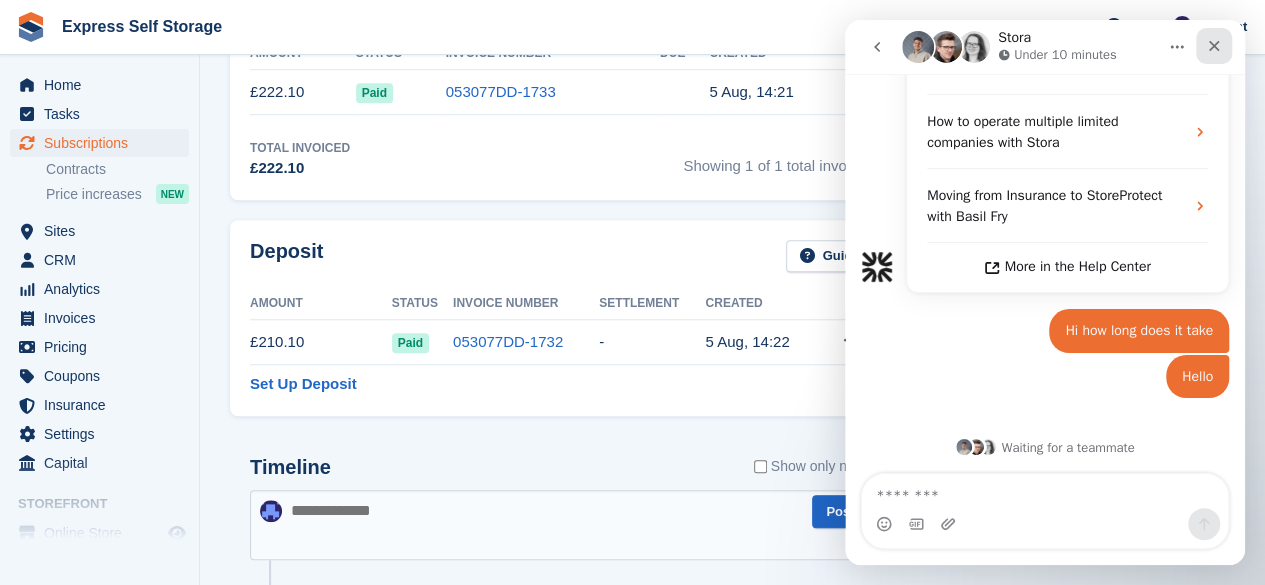 click 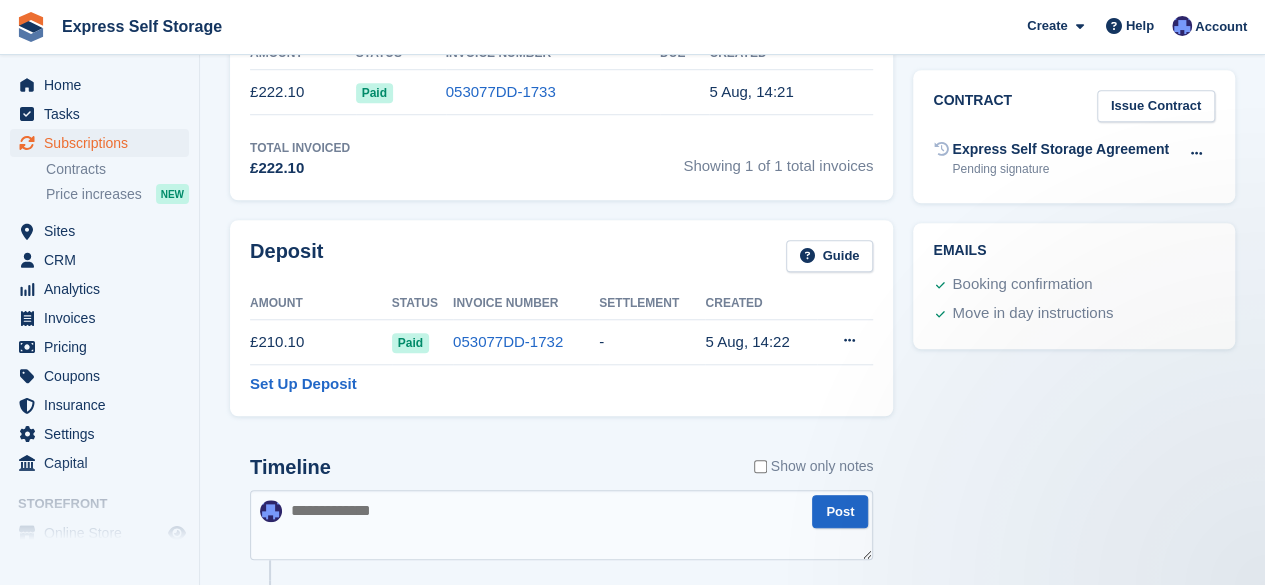 scroll, scrollTop: 0, scrollLeft: 0, axis: both 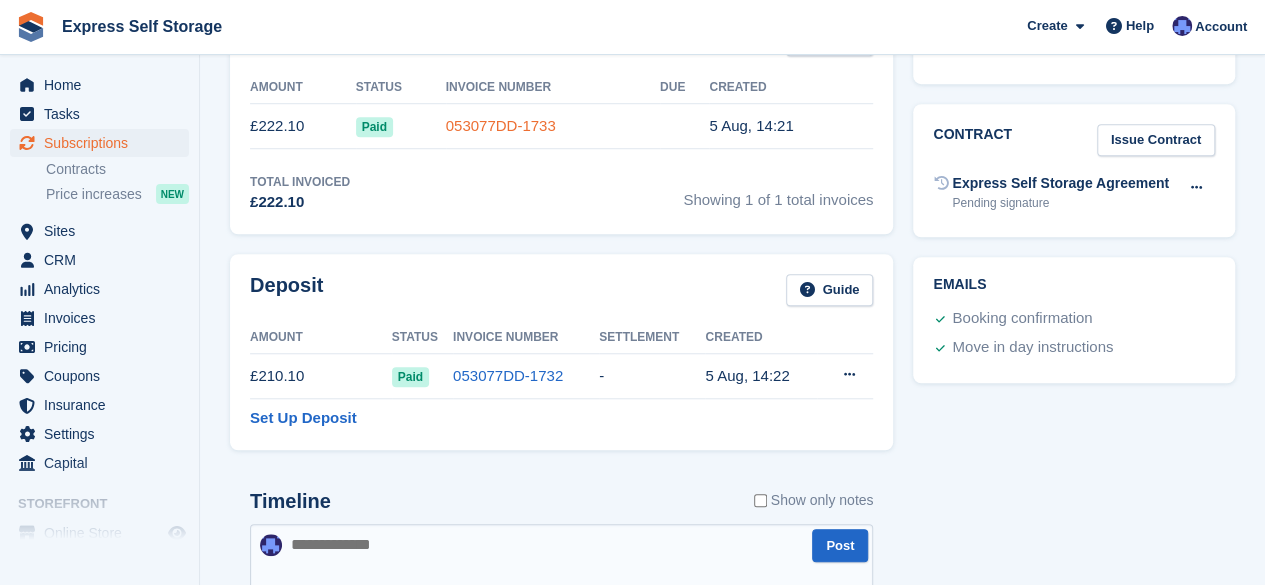 click on "053077DD-1733" at bounding box center (501, 125) 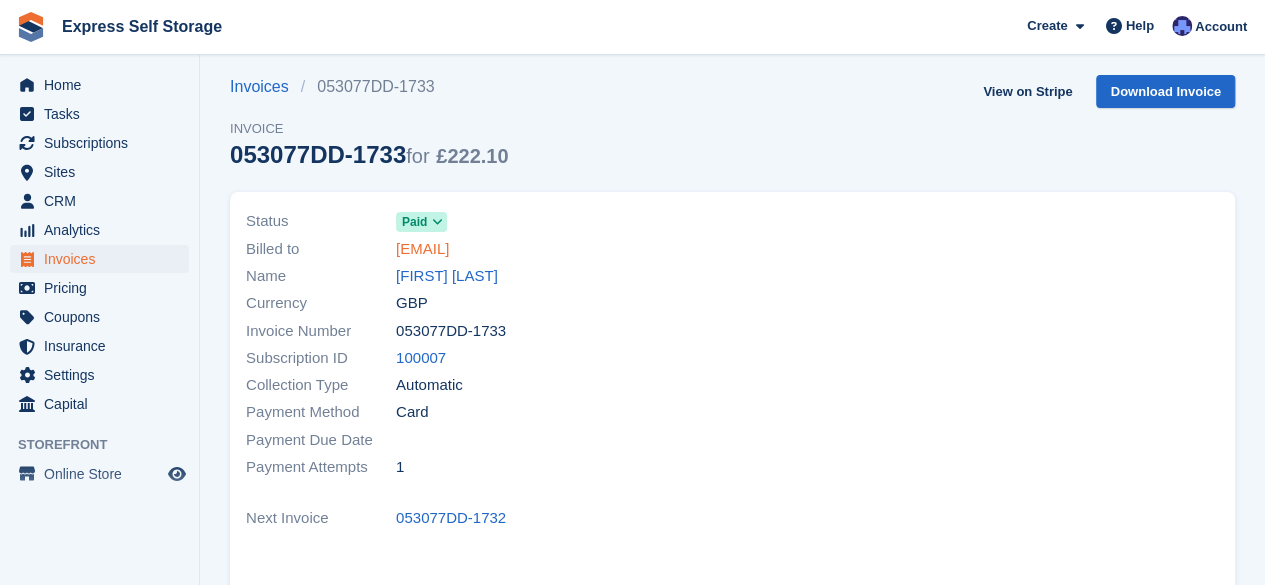 scroll, scrollTop: 0, scrollLeft: 0, axis: both 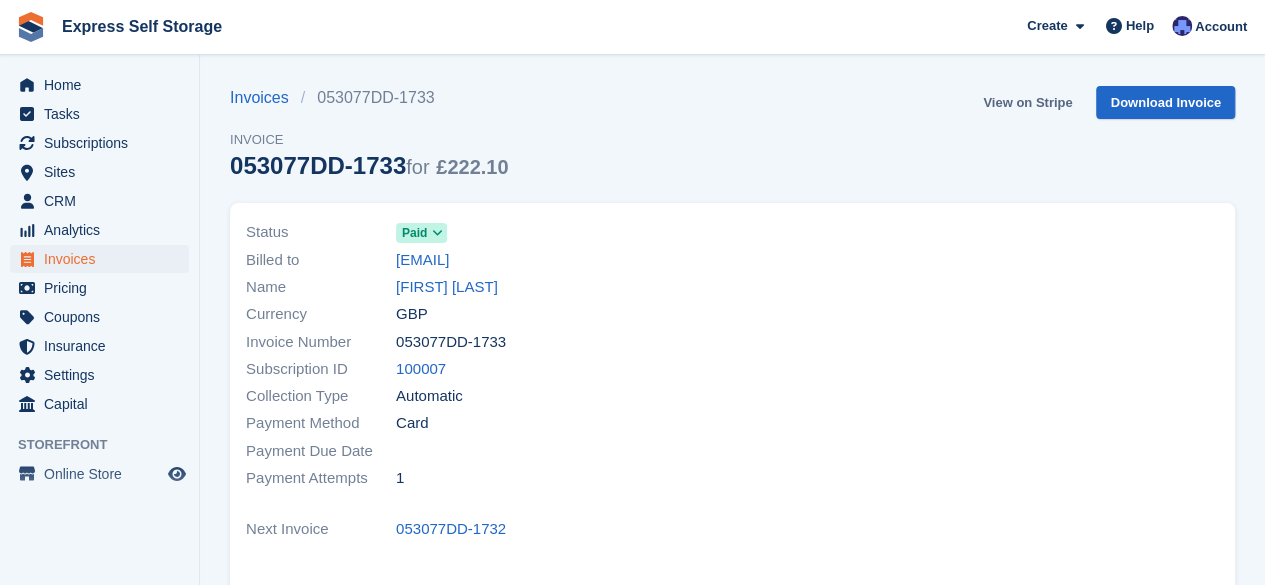 click on "View on Stripe" at bounding box center [1027, 102] 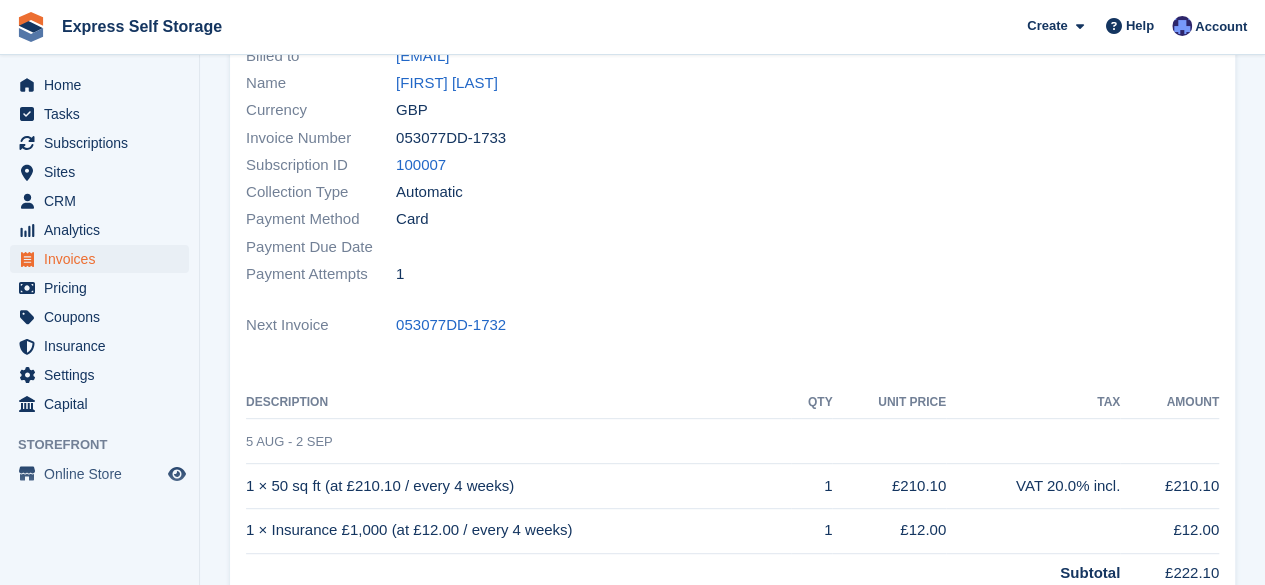 scroll, scrollTop: 0, scrollLeft: 0, axis: both 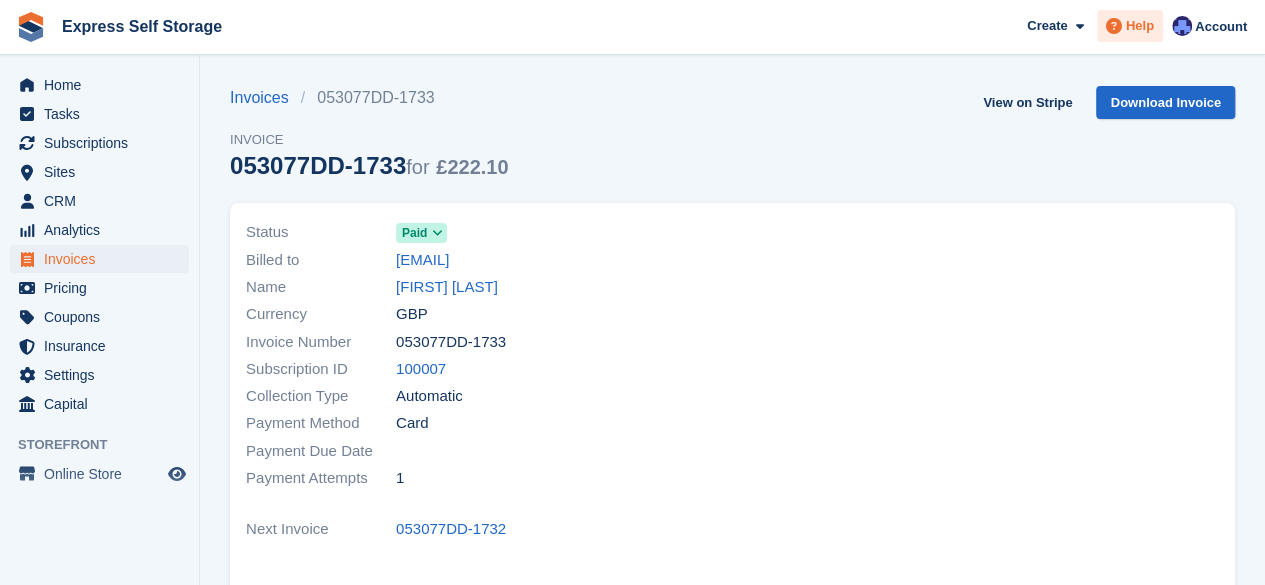 click at bounding box center [1114, 26] 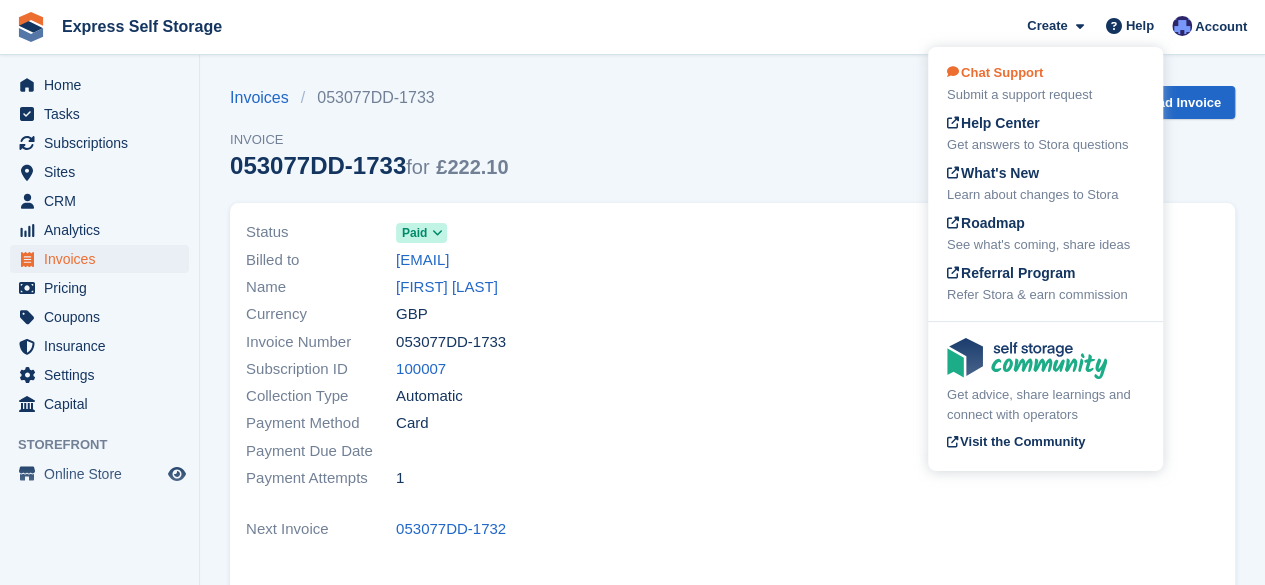 click on "Chat Support" at bounding box center (995, 72) 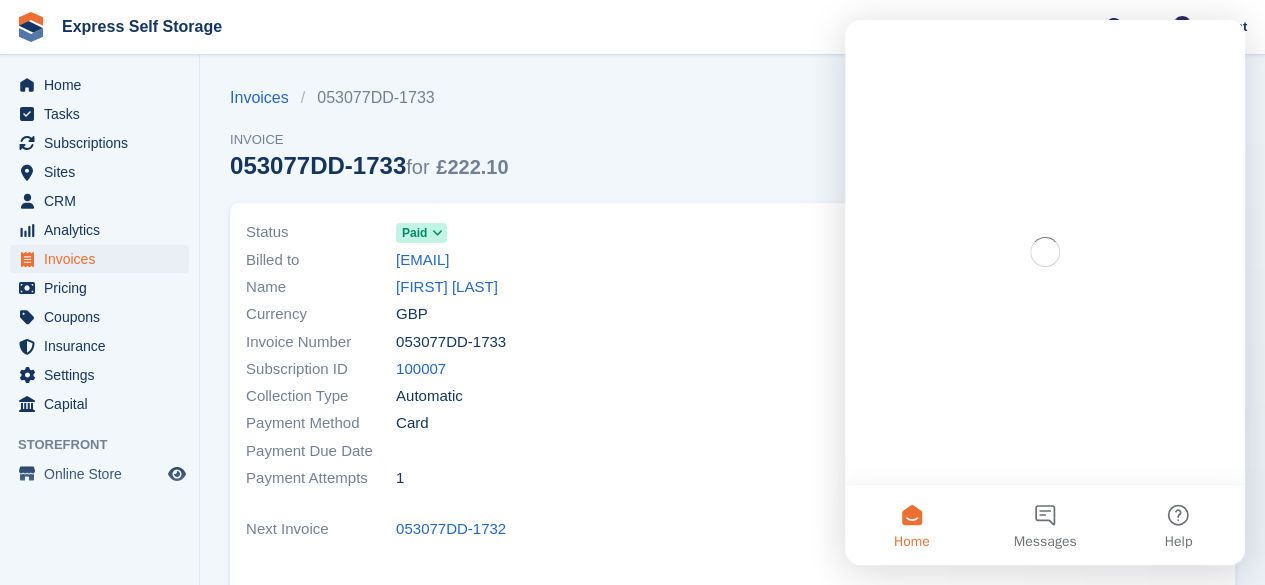 scroll, scrollTop: 0, scrollLeft: 0, axis: both 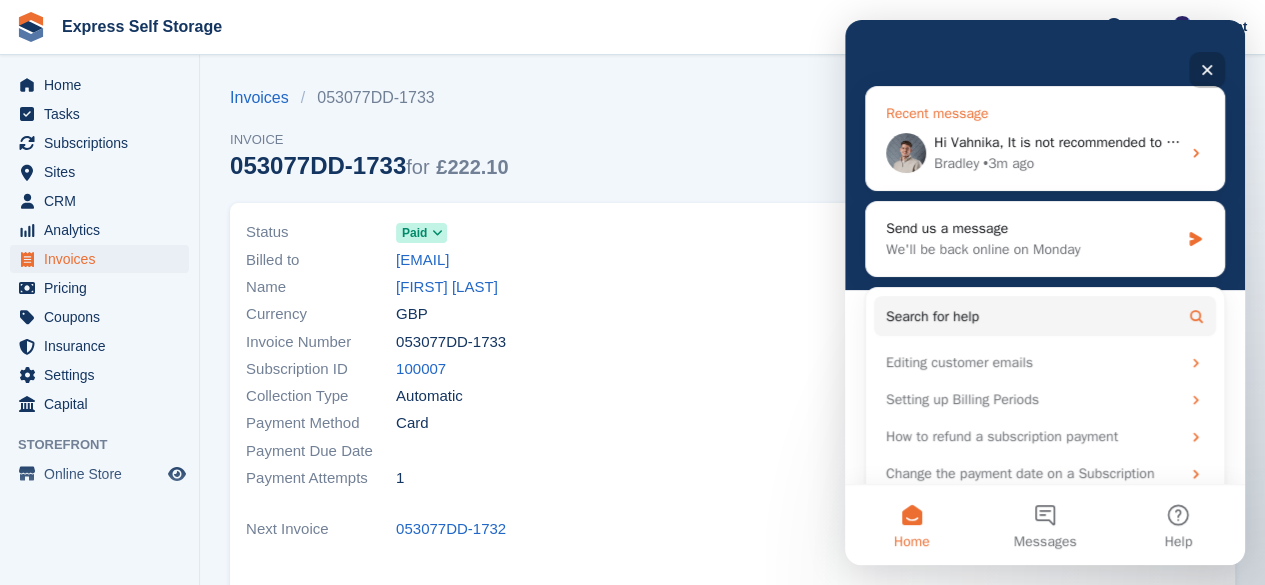 click on "•  3m ago" at bounding box center (1008, 163) 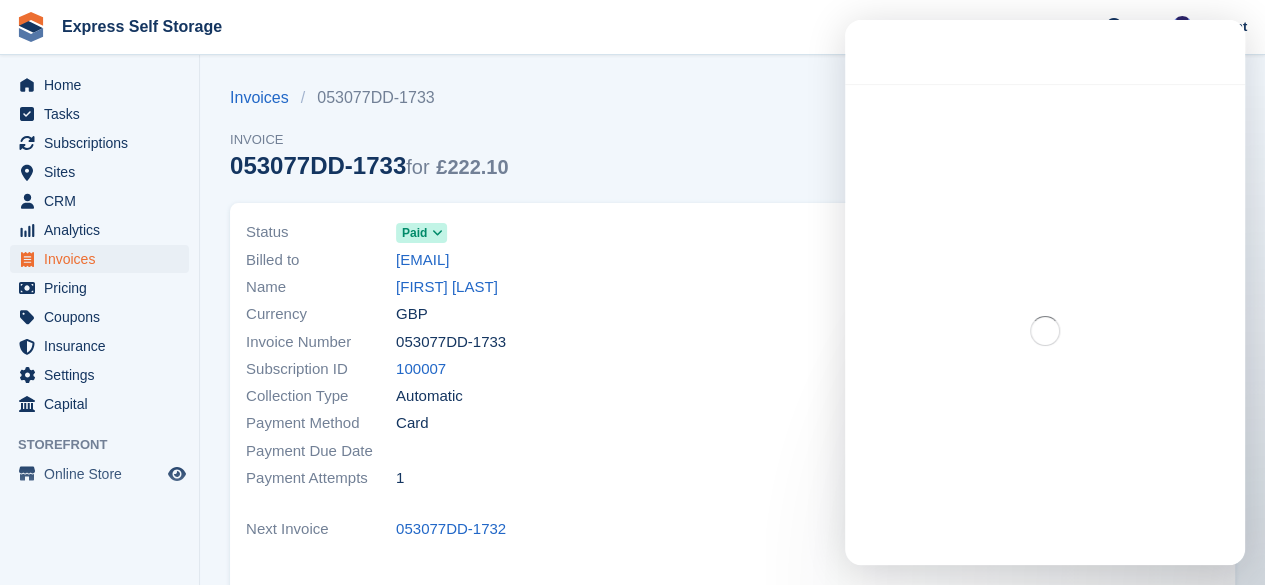 scroll, scrollTop: 0, scrollLeft: 0, axis: both 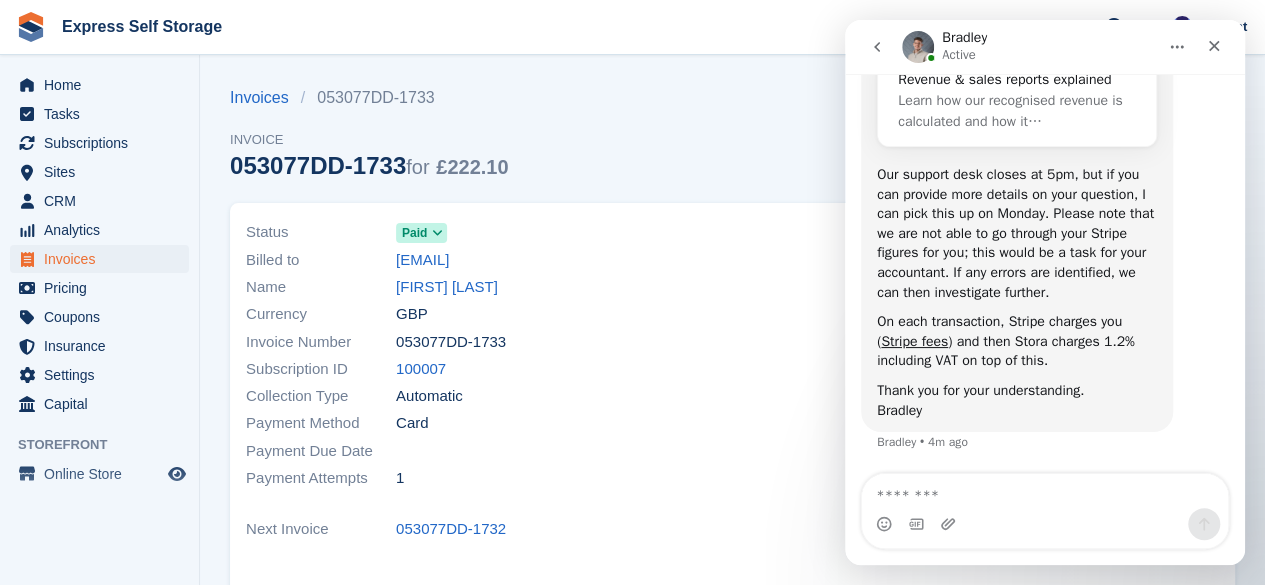 click on "Billed to
[EMAIL]" at bounding box center (483, 259) 